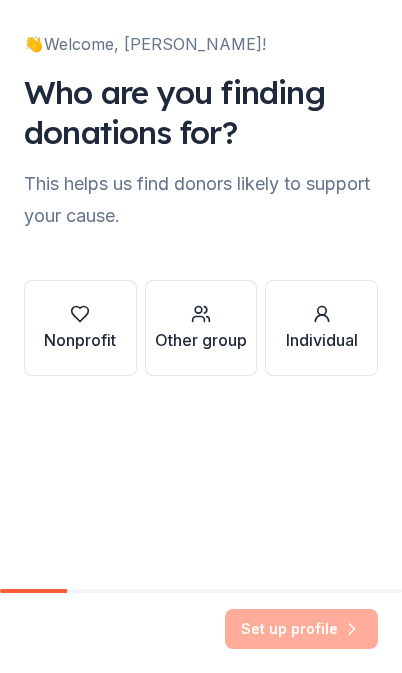 scroll, scrollTop: 0, scrollLeft: 0, axis: both 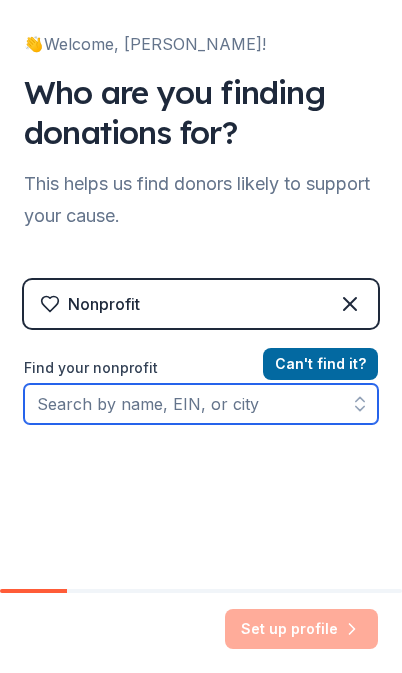 click 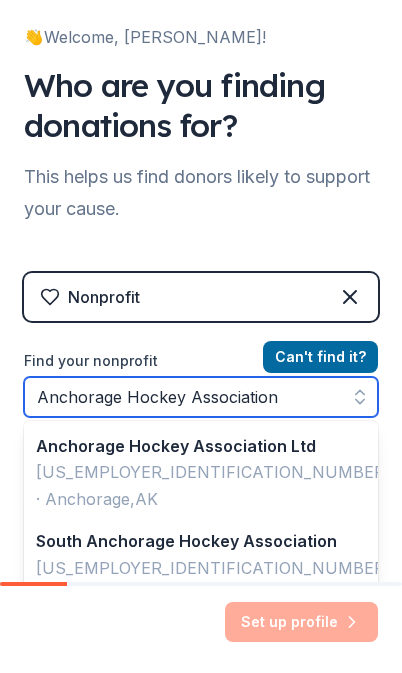 type on "Anchorage Hockey Association" 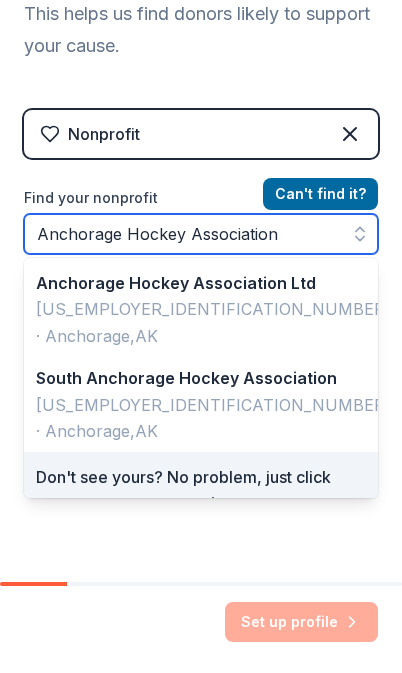 scroll, scrollTop: 163, scrollLeft: 0, axis: vertical 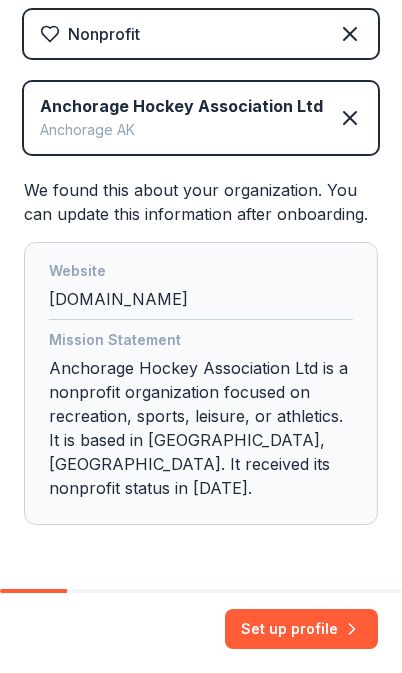 click on "Set up profile" at bounding box center (301, 629) 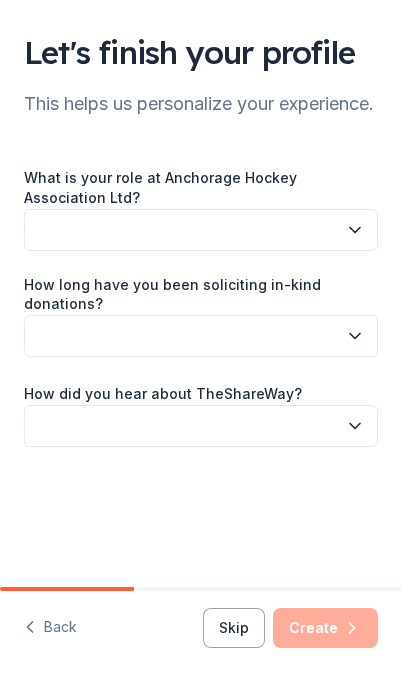 click at bounding box center (201, 230) 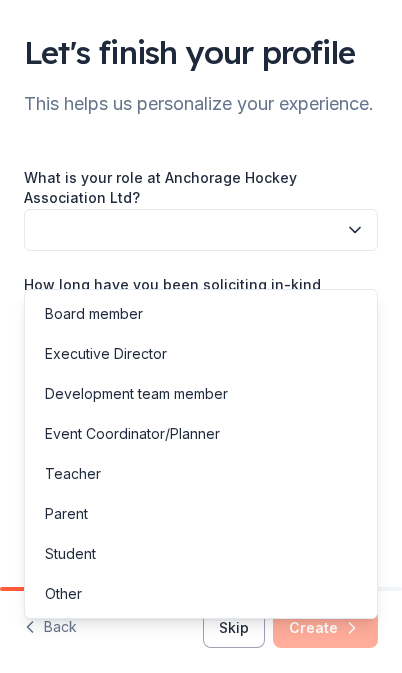 click on "Other" at bounding box center (201, 594) 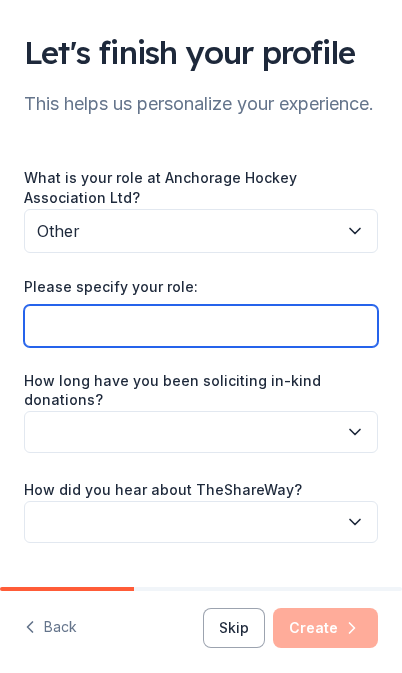 click on "Please specify your role:" at bounding box center [201, 326] 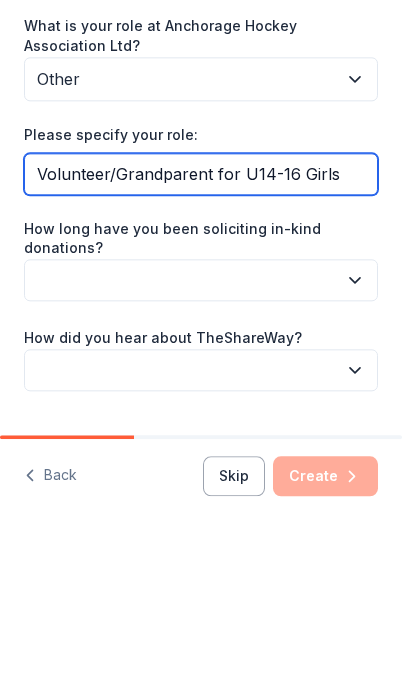 click on "Volunteer/Grandparent for U14-16 Girls" at bounding box center [201, 326] 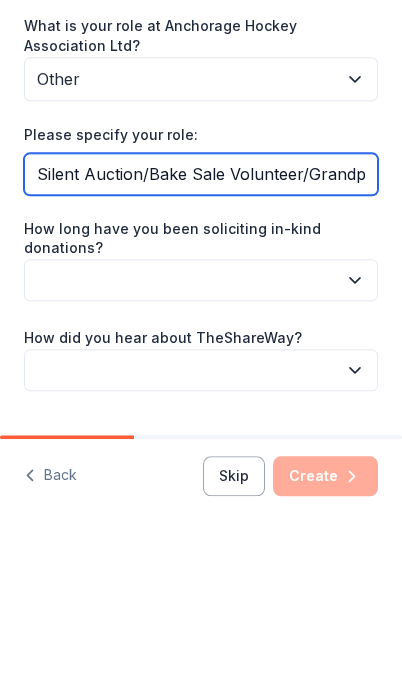 type on "Silent Auction/Bake Sale Volunteer/Grandparent for U14-16 Girls" 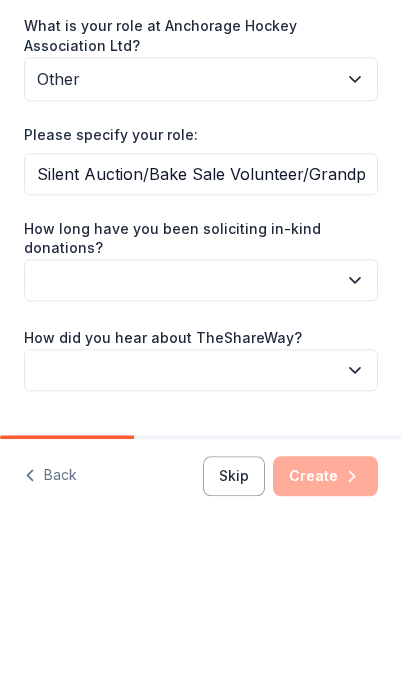 click 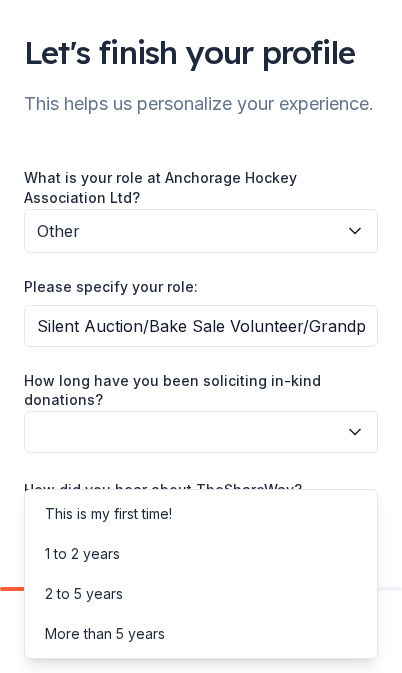 click on "This is my first time!" at bounding box center [108, 514] 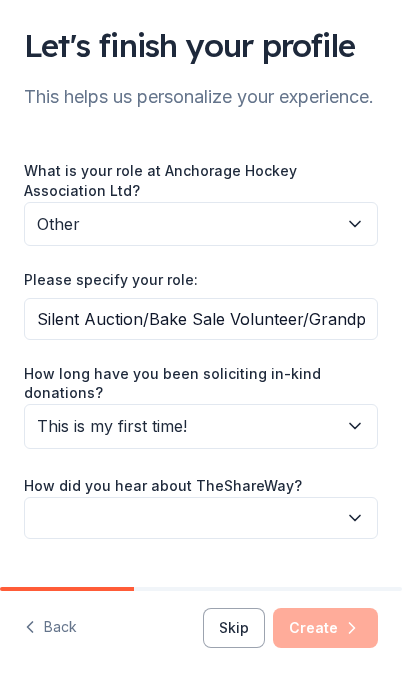 scroll, scrollTop: 34, scrollLeft: 0, axis: vertical 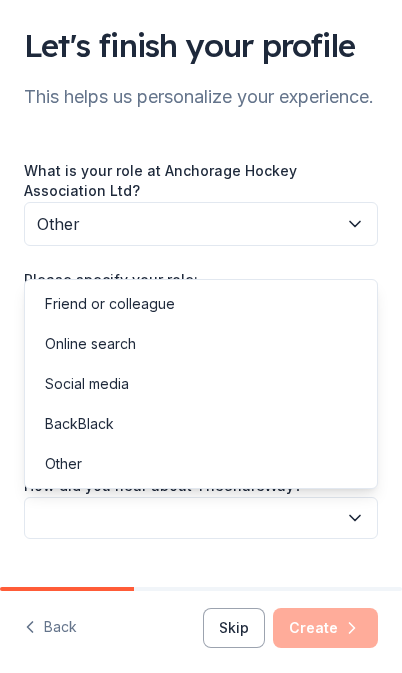 click on "Online search" at bounding box center [90, 344] 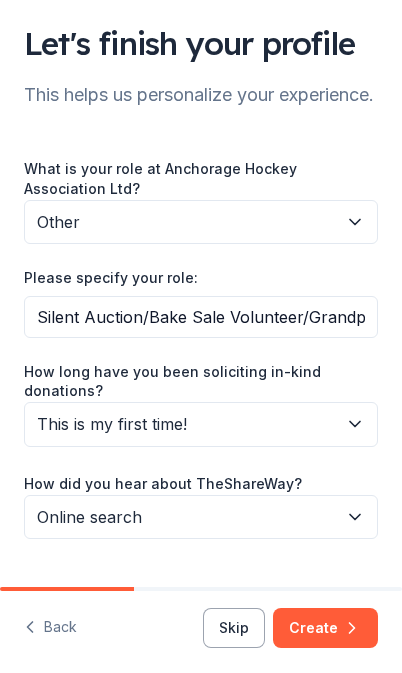click on "Create" at bounding box center [325, 628] 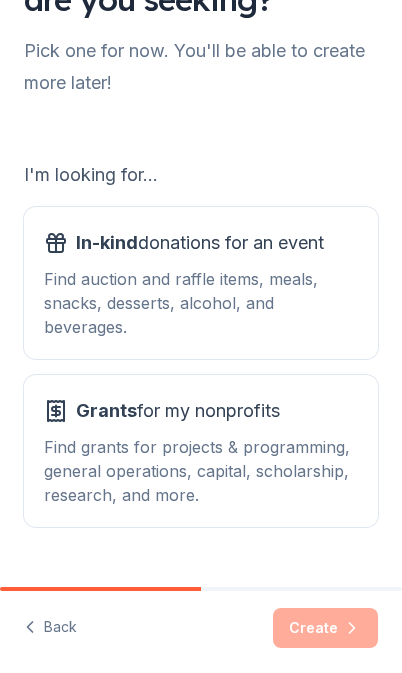 scroll, scrollTop: 93, scrollLeft: 0, axis: vertical 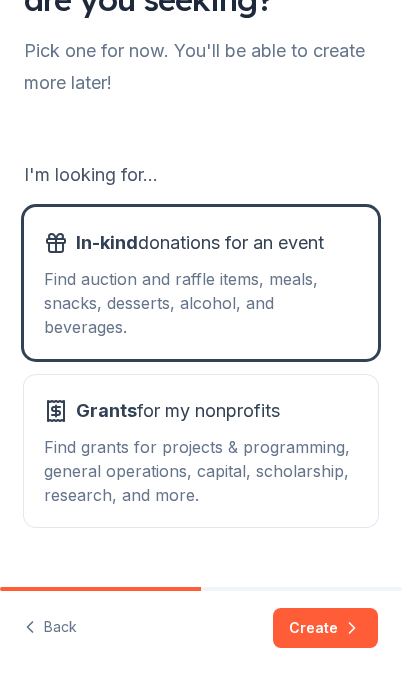 click on "Create" at bounding box center (325, 628) 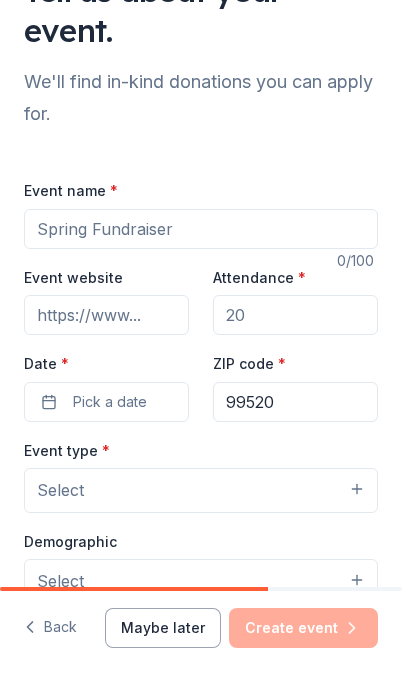 scroll, scrollTop: 63, scrollLeft: 0, axis: vertical 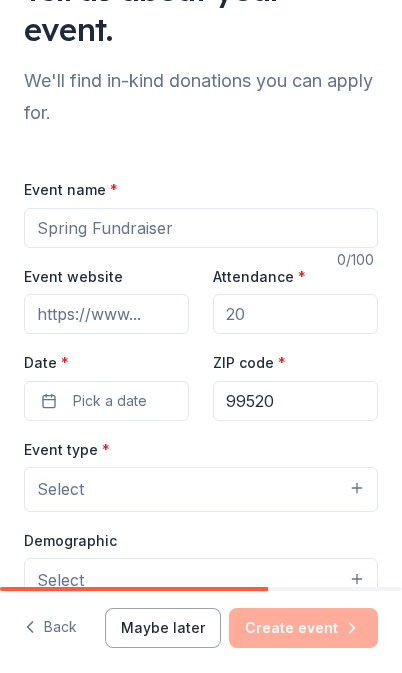 click on "Event name *" at bounding box center (201, 228) 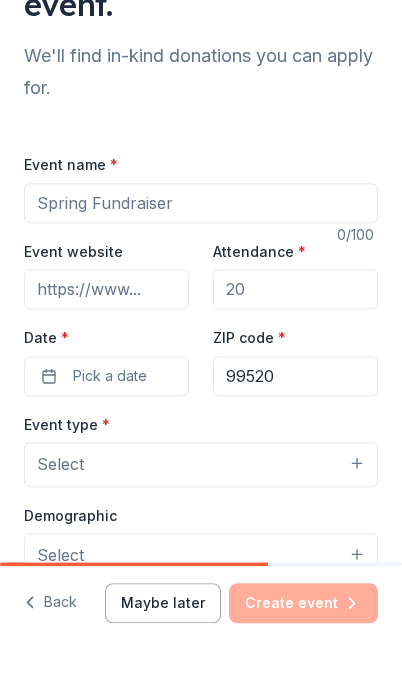 click on "Event name *" at bounding box center [201, 228] 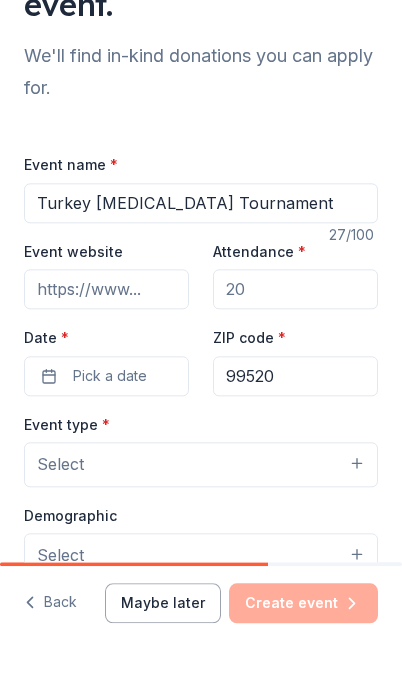type on "Turkey [MEDICAL_DATA] Tournament" 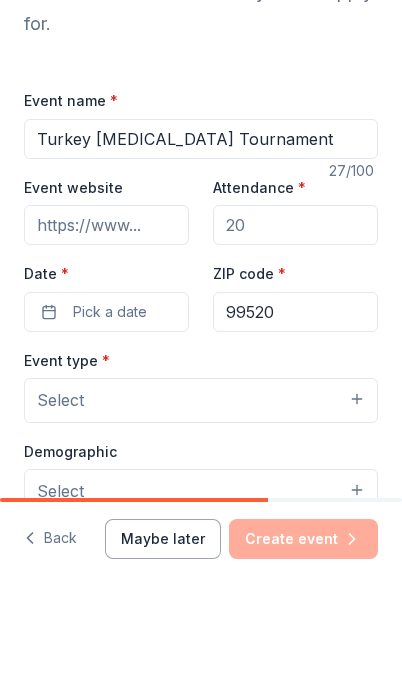 click on "Attendance *" at bounding box center (295, 314) 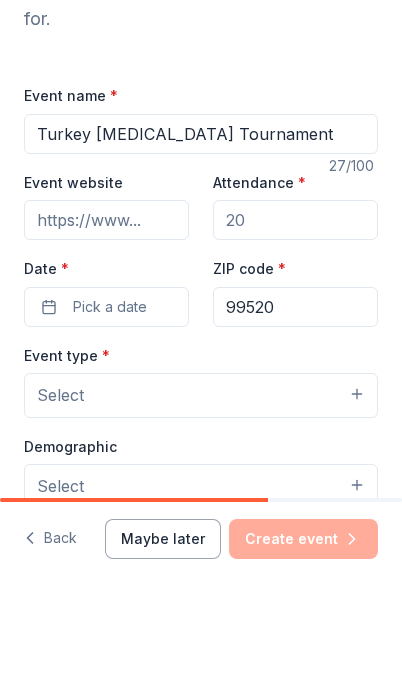 scroll, scrollTop: 66, scrollLeft: 0, axis: vertical 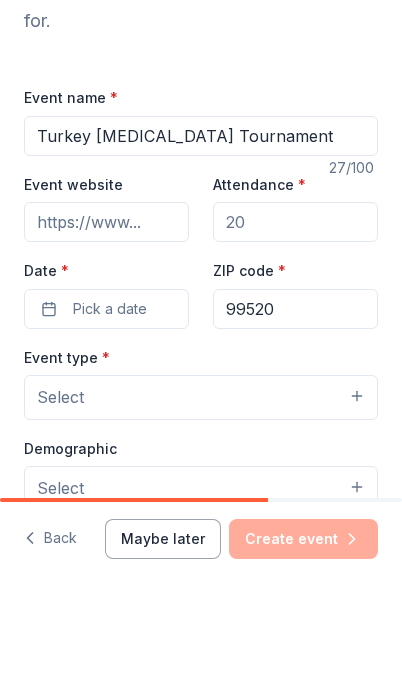 click on "Event website" at bounding box center (106, 311) 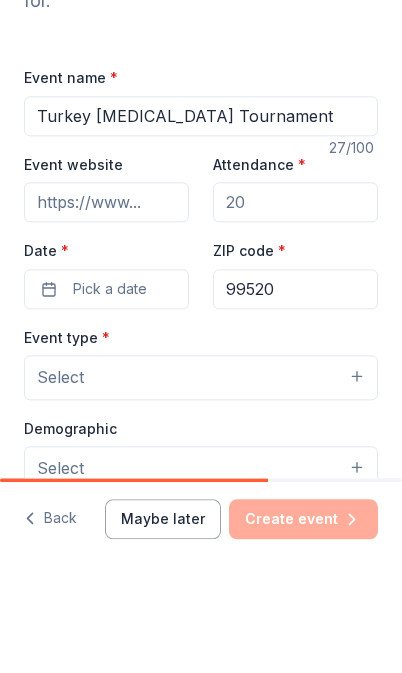 click on "Attendance *" at bounding box center (295, 311) 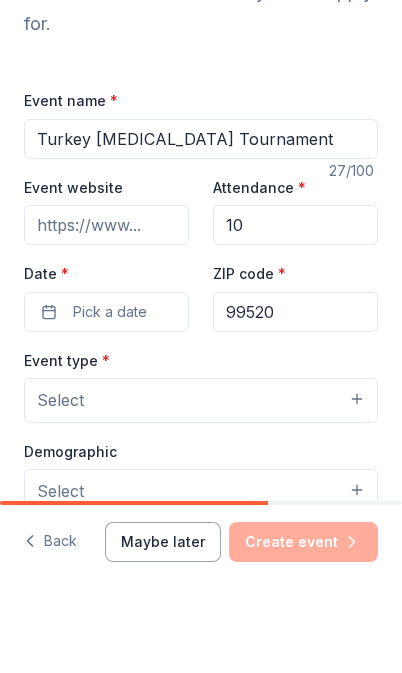 type on "1" 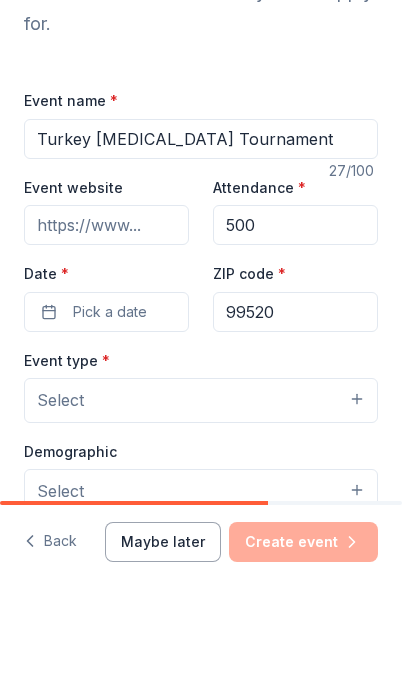 type on "500" 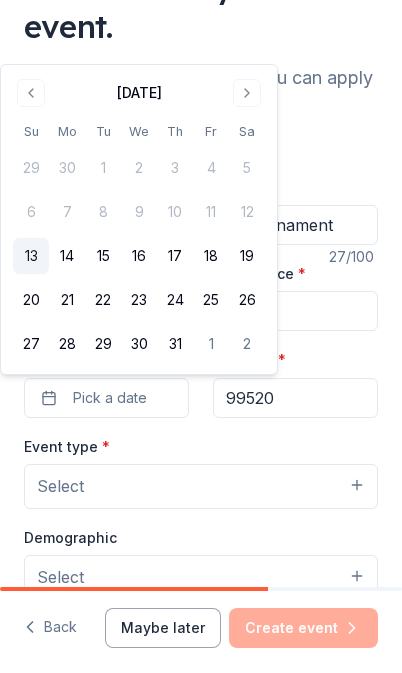 click at bounding box center [247, 93] 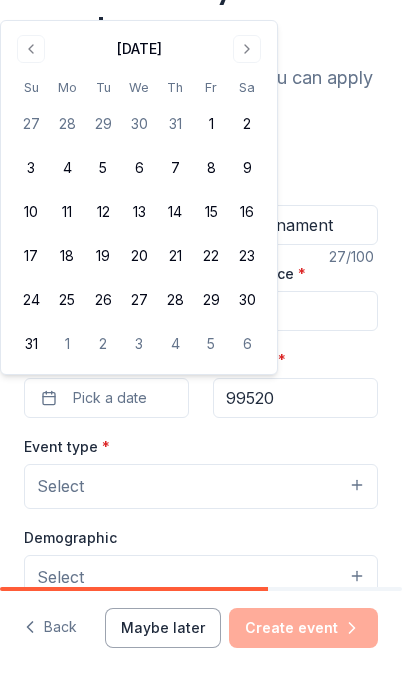 click at bounding box center (247, 49) 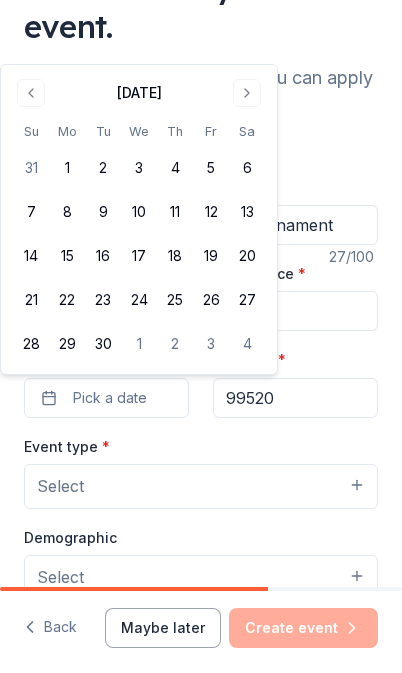 click at bounding box center [247, 93] 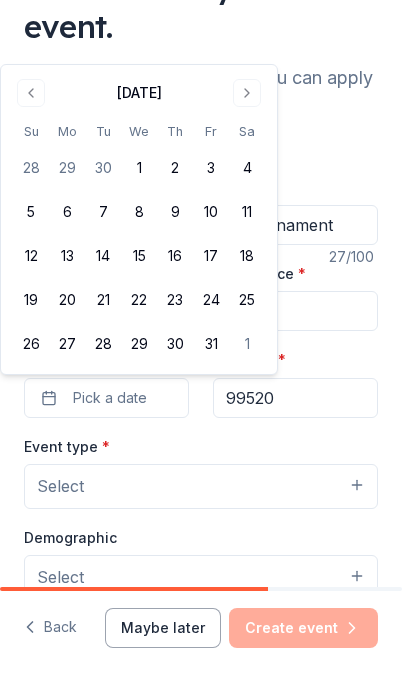 click at bounding box center [247, 93] 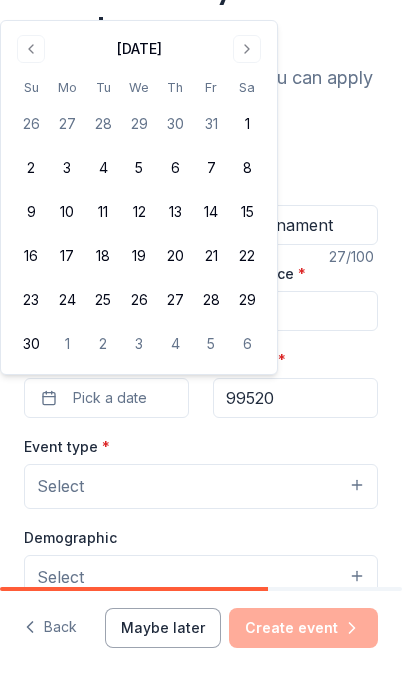 click on "22" at bounding box center (247, 256) 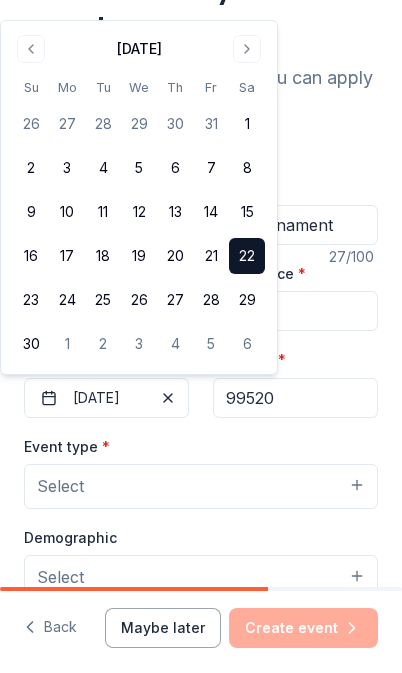 click on "21" at bounding box center (211, 256) 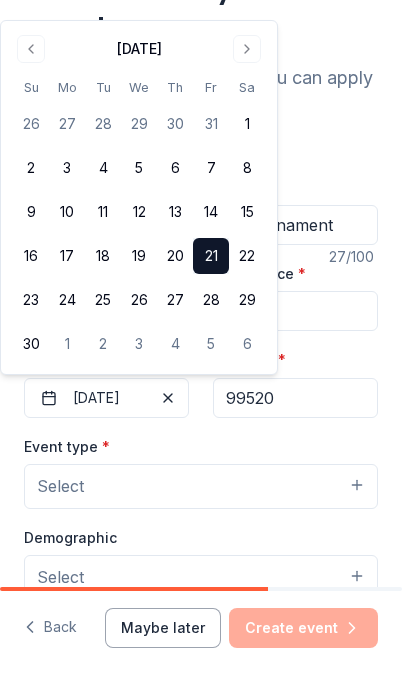 click on "Event name * Turkey Shootout Tournament 27 /100 Event website Attendance * 500 Date * 11/21/2025 ZIP code * 99520 Event type * Select Demographic Select We use this information to help brands find events with their target demographic to sponsor their products. Mailing address Apt/unit Description What are you looking for? * Auction & raffle Meals Snacks Desserts Alcohol Beverages Send me reminders Email me reminders of donor application deadlines Recurring event" at bounding box center (201, 703) 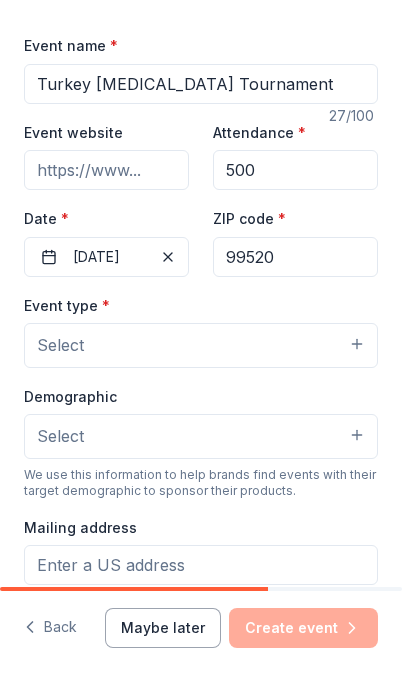 scroll, scrollTop: 211, scrollLeft: 0, axis: vertical 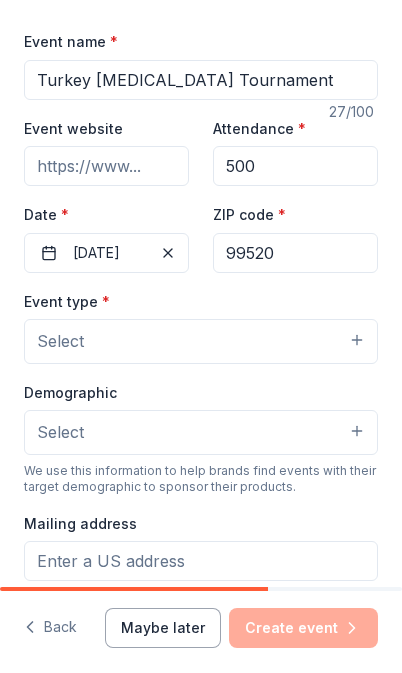 click on "Select" at bounding box center (201, 341) 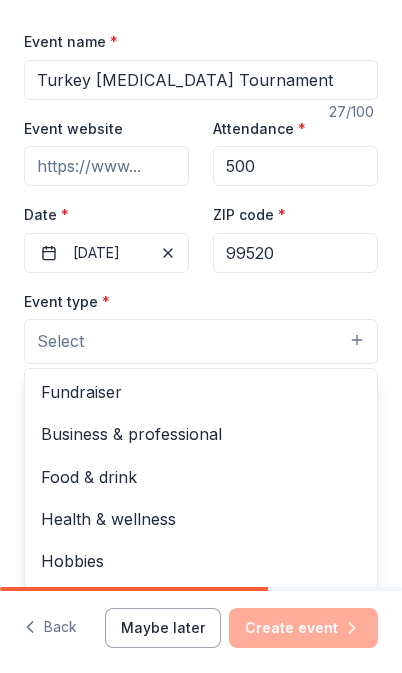 scroll, scrollTop: 14, scrollLeft: 0, axis: vertical 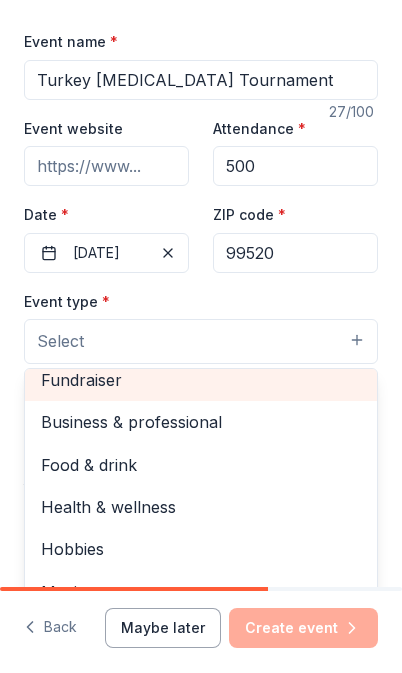 click on "Fundraiser" at bounding box center (201, 380) 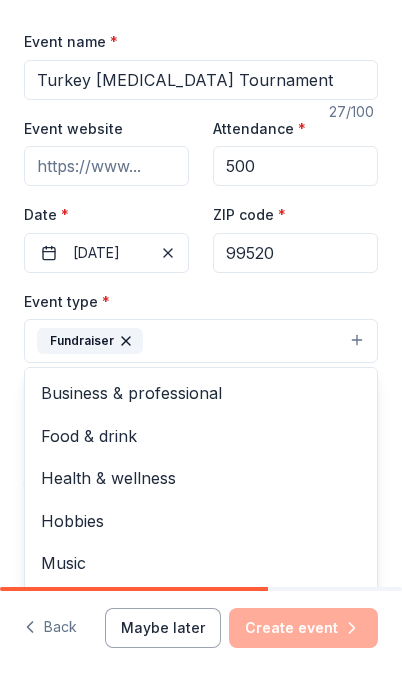 scroll, scrollTop: 0, scrollLeft: 0, axis: both 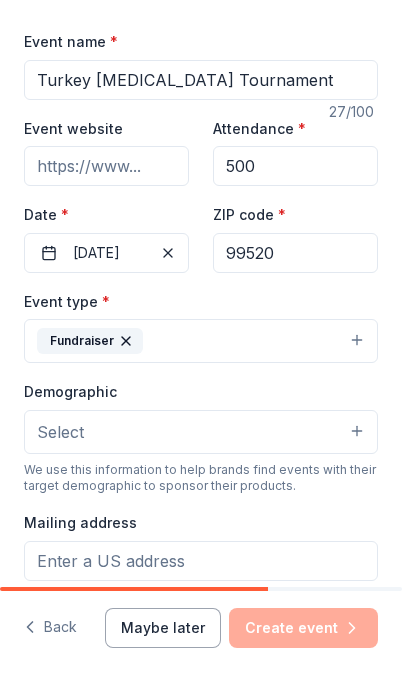 click on "Select" at bounding box center (201, 432) 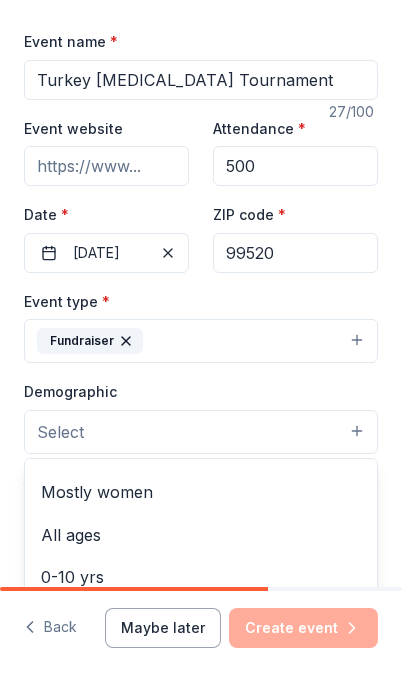 scroll, scrollTop: 75, scrollLeft: 0, axis: vertical 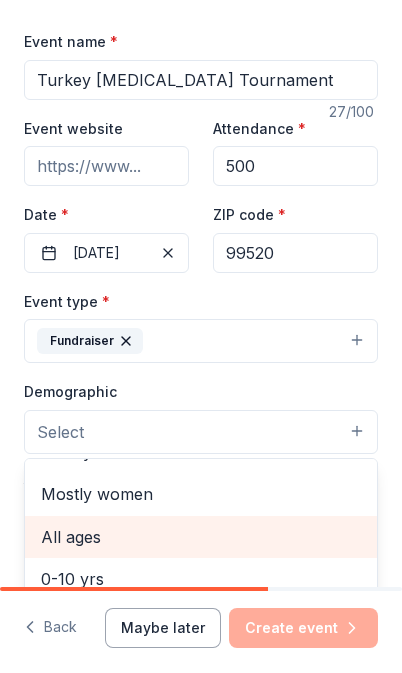 click on "All ages" at bounding box center [201, 537] 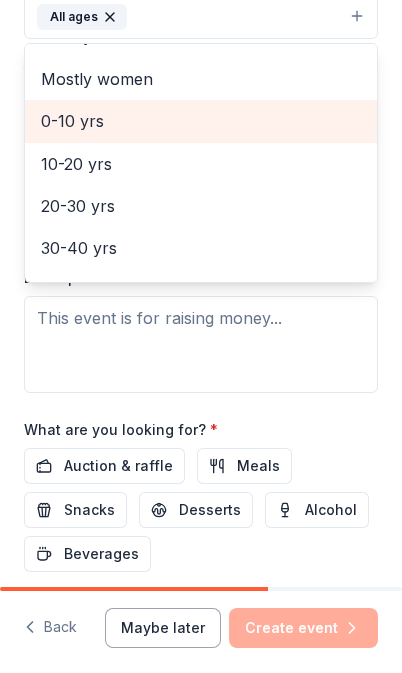 scroll, scrollTop: 599, scrollLeft: 0, axis: vertical 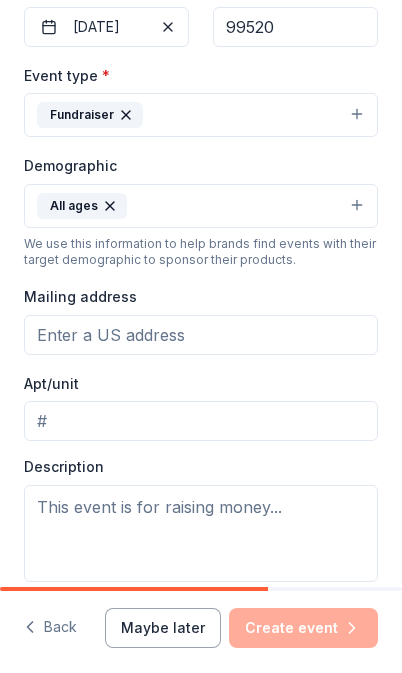 click on "Mailing address" at bounding box center [201, 335] 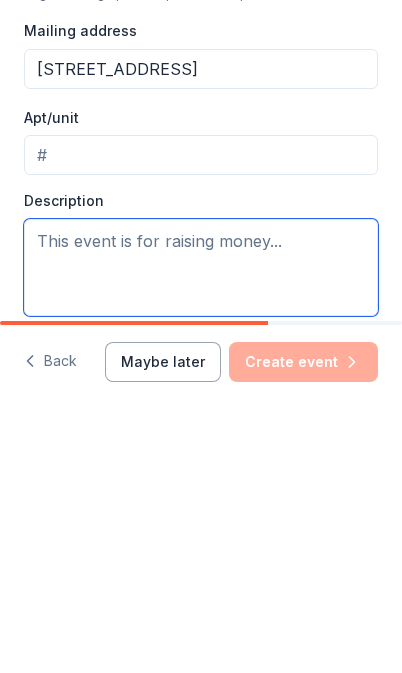 type on "922 West 71st Avenue, Anchorage, AK, 99518" 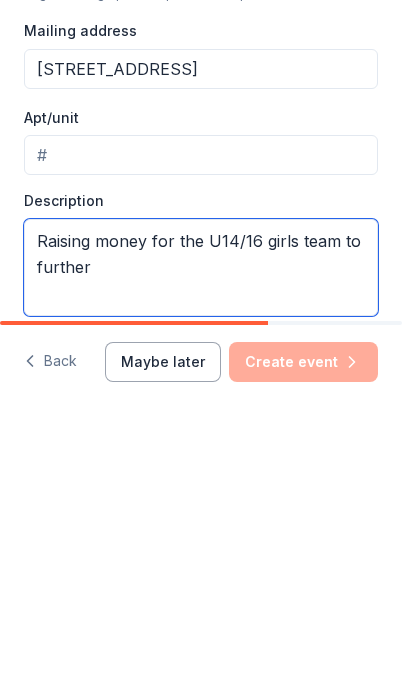 click on "Raising money for the U14/16 girls team to further" at bounding box center (201, 533) 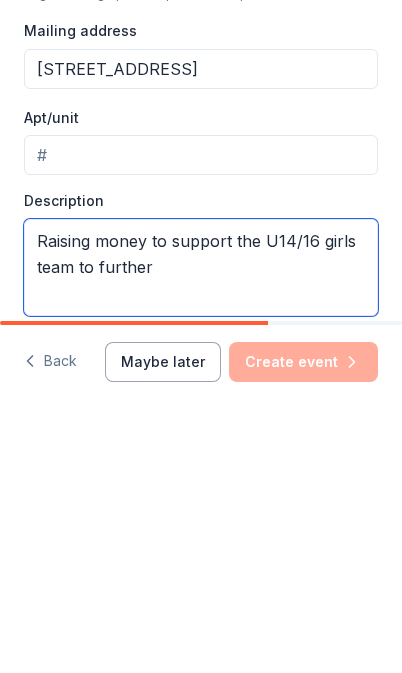 click on "Raising money to support the U14/16 girls team to further" at bounding box center (201, 533) 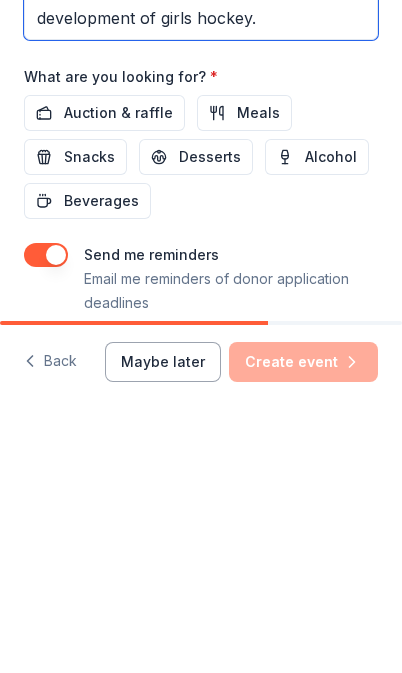 scroll, scrollTop: 714, scrollLeft: 0, axis: vertical 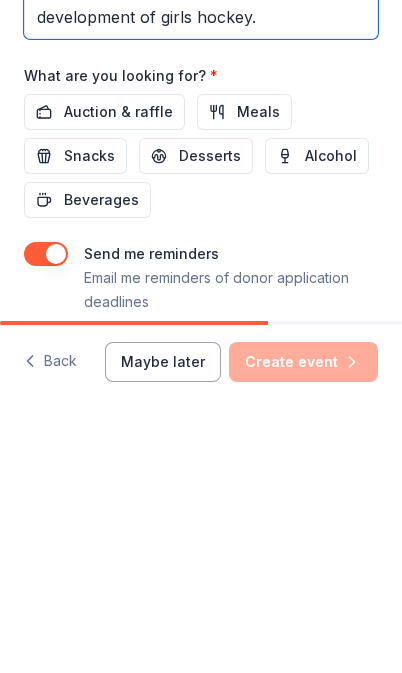 type on "Raising money to support the U14/16 girls team to further and advance the development of girls hockey." 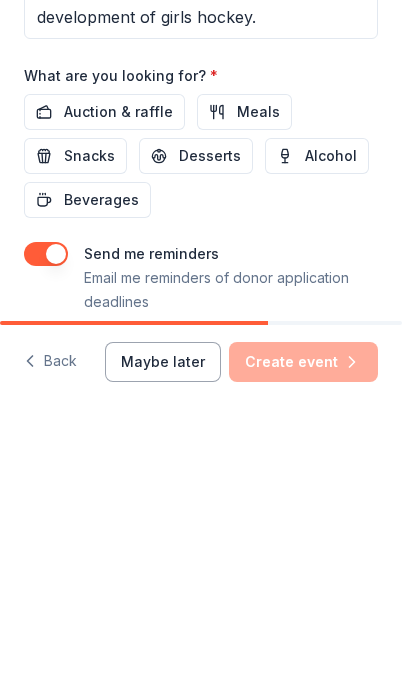 click on "Auction & raffle" at bounding box center [118, 378] 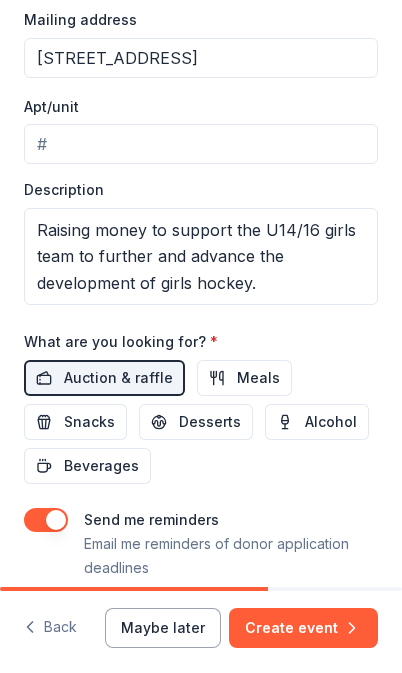click on "Meals" at bounding box center (258, 378) 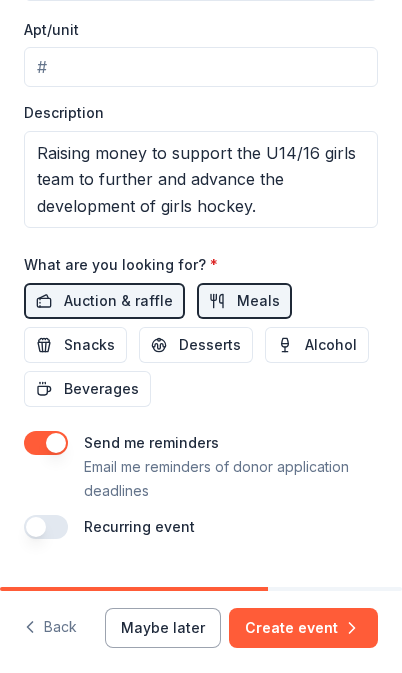 scroll, scrollTop: 793, scrollLeft: 0, axis: vertical 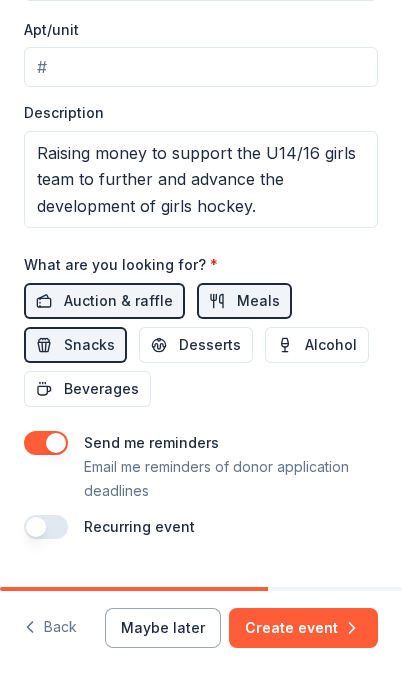 click on "Desserts" at bounding box center [210, 345] 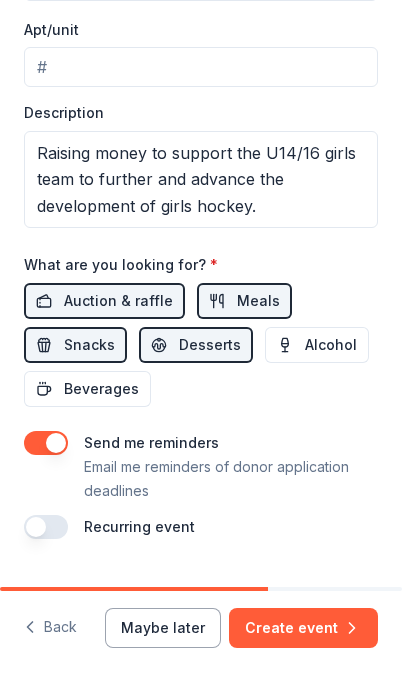 click on "Beverages" at bounding box center [101, 389] 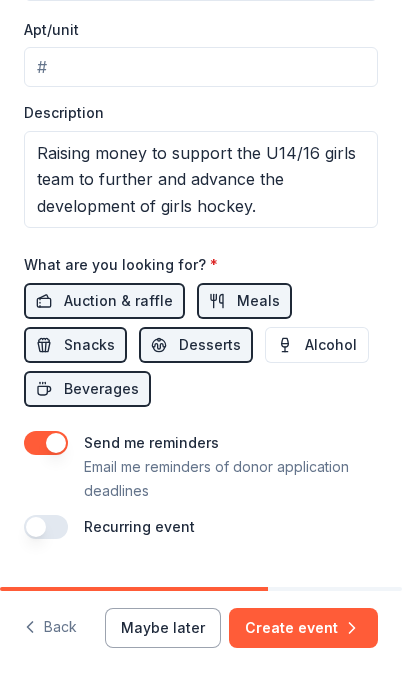 click on "Maybe later" at bounding box center (163, 628) 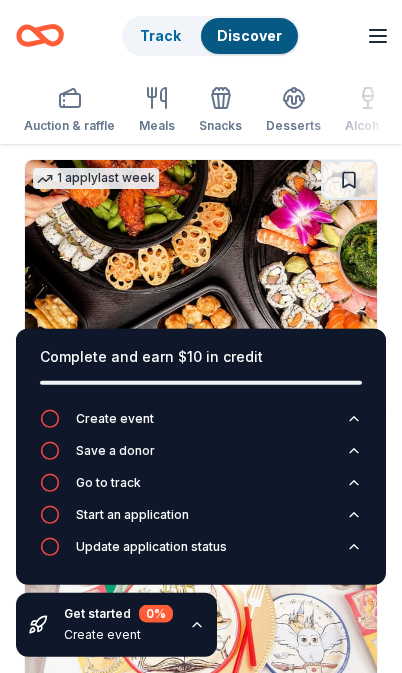 scroll, scrollTop: 511, scrollLeft: 0, axis: vertical 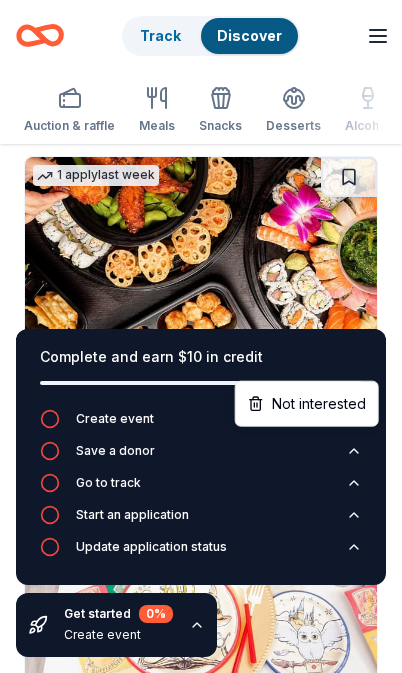 click on "Create new Track  Discover Start free  trial Earn Rewards Auction & raffle Meals Snacks Desserts Alcohol Beverages Search Complete and earn $10 in credit Create event Save a donor Go to track Start an application Update application status Get started 0 % Create event 203 results Local Online app Kinley's Restaurant New Food, gift certificate(s) 1   apply  last week RA Sushi New 1 gift certificate Top rated 11   applies  last week Online app Oriental Trading 4.8 Donation depends on request Local Online app Wild Scoops New Refreshments, pint certificate(s), cone card(s) 1   apply  last week Online app Seattle Seahawks New Merchandise, memorabilia Top rated 29   applies  last week Online app • Quick BarkBox 5.0 Dog toy(s), dog food Local Online app Color Me Mine (Anchorage) New Gift cards 2   applies  last week Online app First Watch 5.0 Food, gift card(s), monetary support 7   applies  last week Online app Let's Roam 4.4 Local Online app Anchorage Concert Association New Tickets Quick Round Table Pizza New 3" at bounding box center (201, -175) 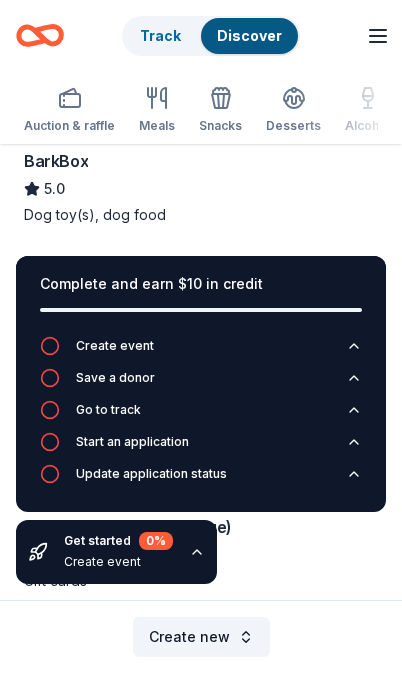 scroll, scrollTop: 2223, scrollLeft: 0, axis: vertical 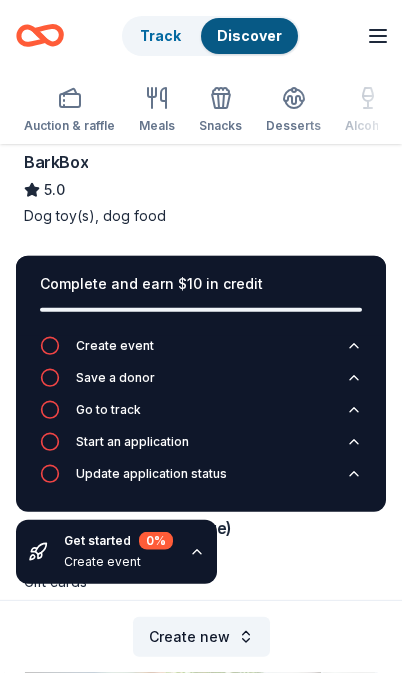 click 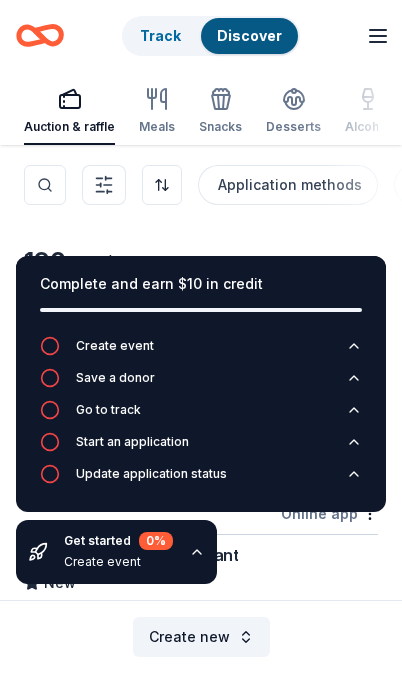 click on "Application methods" at bounding box center (290, 185) 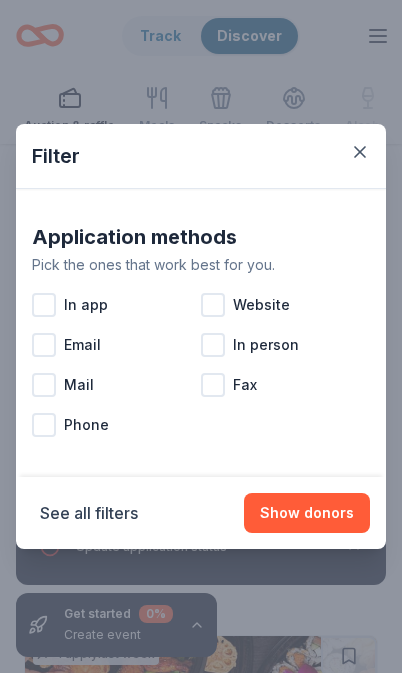 scroll, scrollTop: 30, scrollLeft: 0, axis: vertical 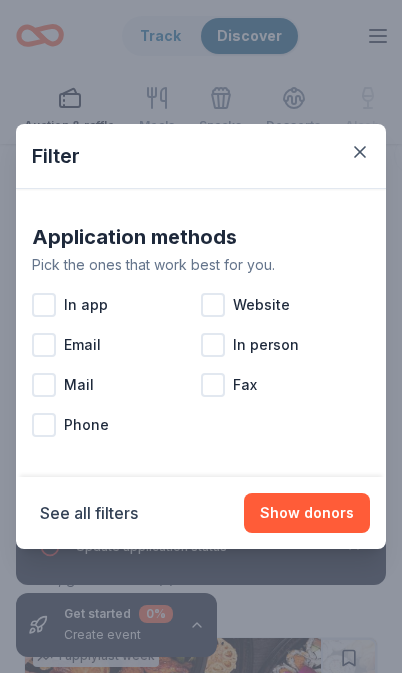 click on "Email" at bounding box center (116, 345) 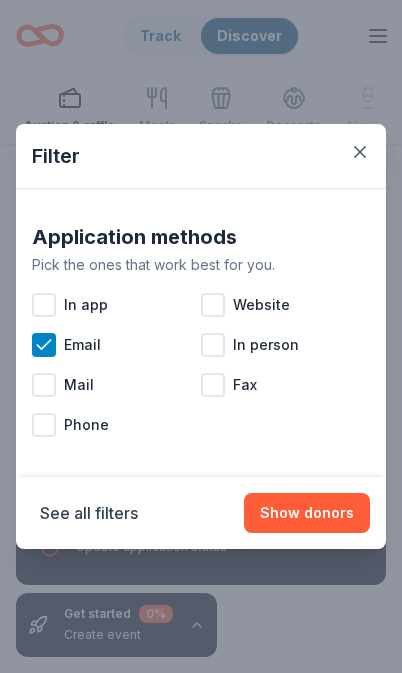 scroll, scrollTop: 0, scrollLeft: 0, axis: both 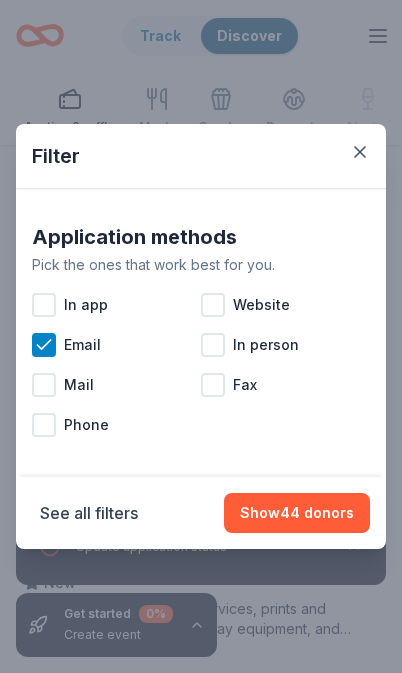 click on "Phone" at bounding box center (116, 425) 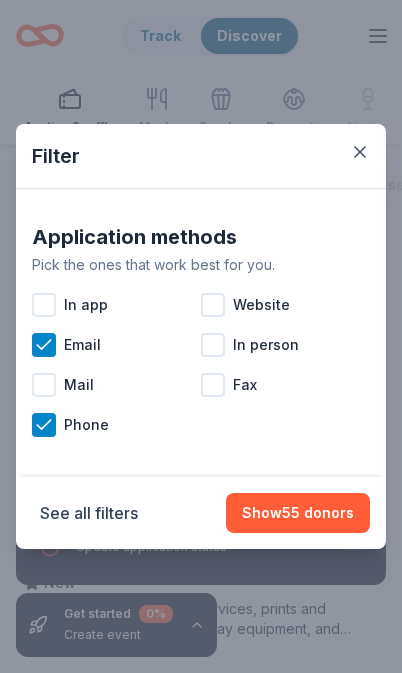 click on "Fax" at bounding box center [285, 385] 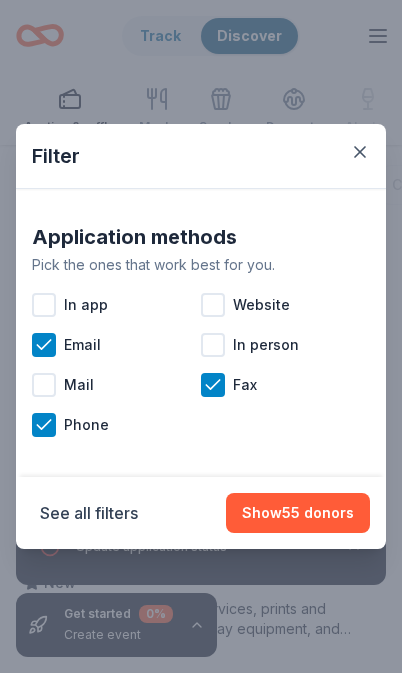 click on "In app Website Email In person Mail Fax Phone" at bounding box center (201, 365) 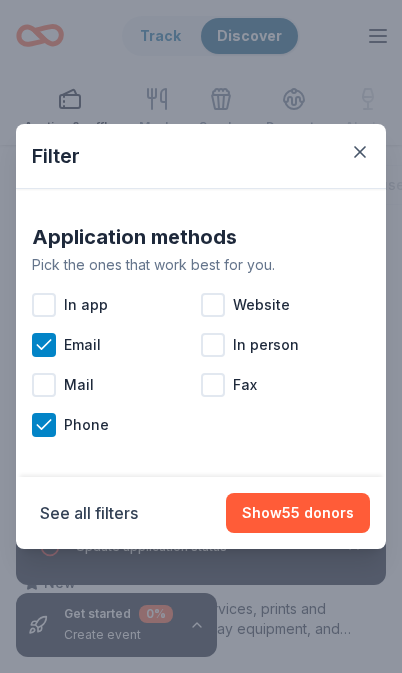 click on "Fax" at bounding box center [285, 385] 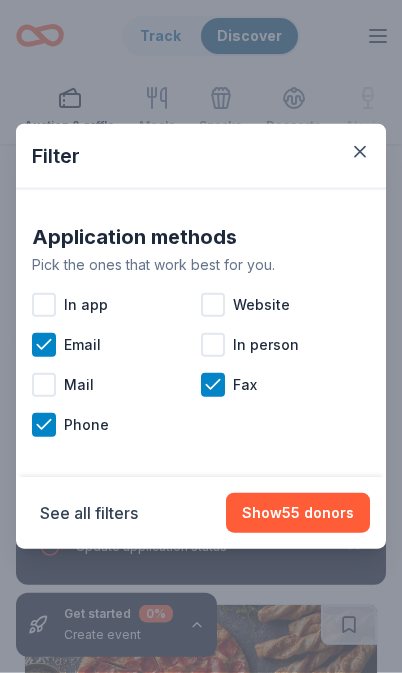 scroll, scrollTop: 84, scrollLeft: 0, axis: vertical 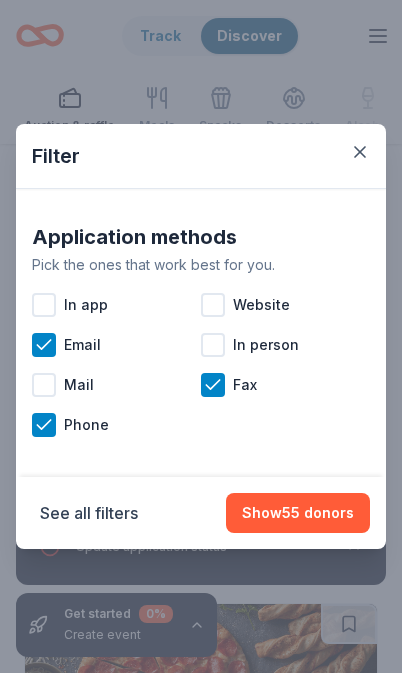 click 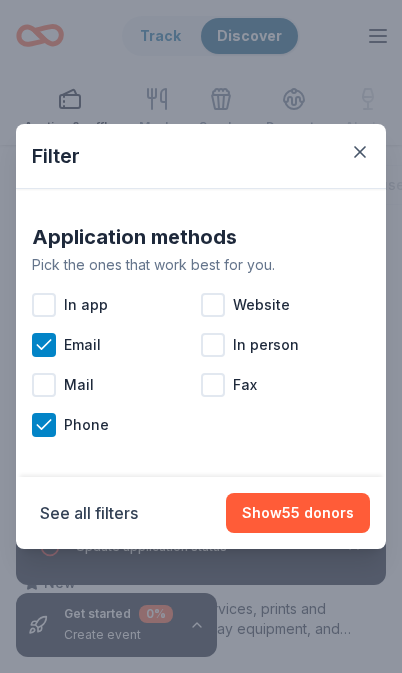 click on "In person" at bounding box center (285, 345) 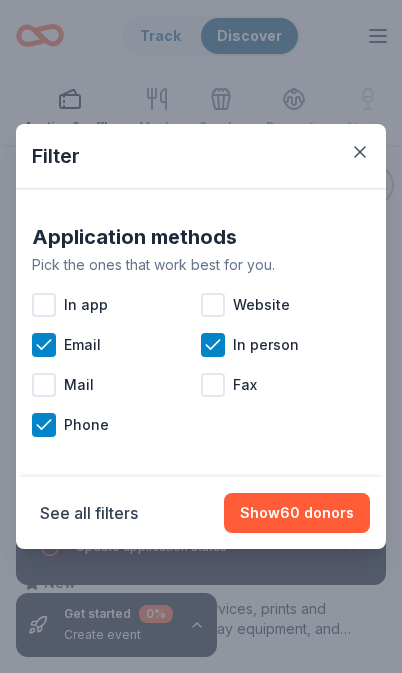 click on "Mail" at bounding box center [116, 385] 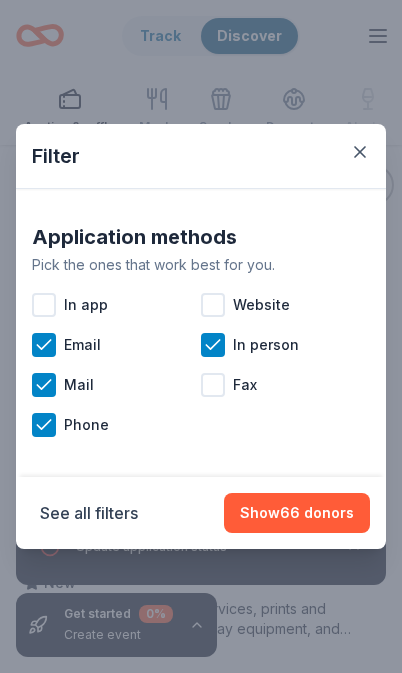 click at bounding box center (213, 305) 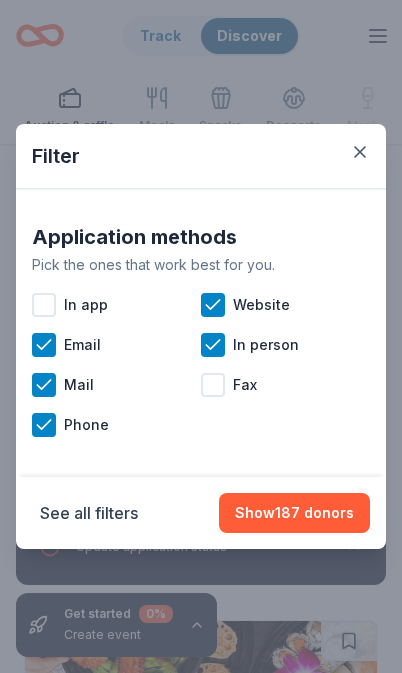 scroll, scrollTop: 48, scrollLeft: 0, axis: vertical 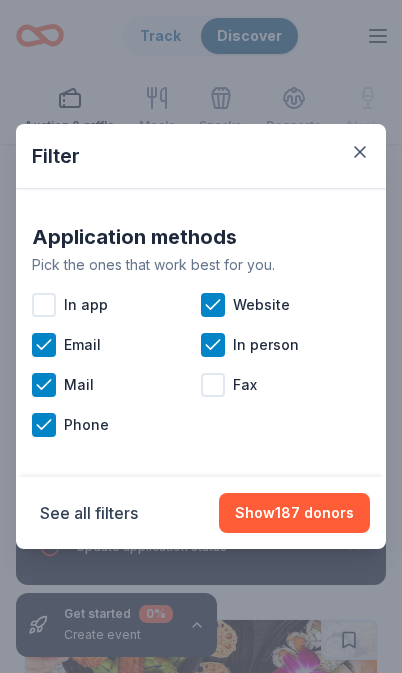 click on "Show  187   donors" at bounding box center [294, 513] 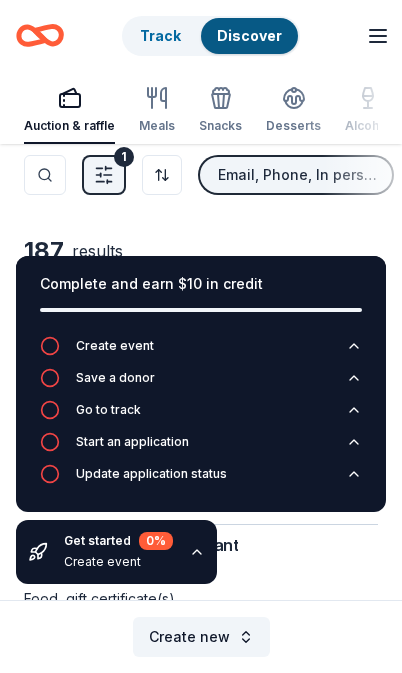 scroll, scrollTop: 0, scrollLeft: 0, axis: both 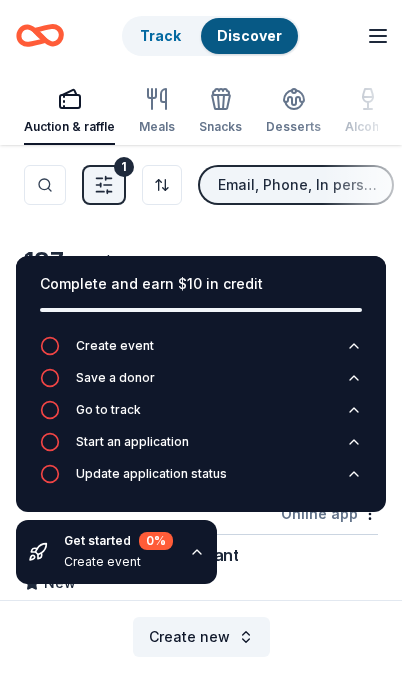 click 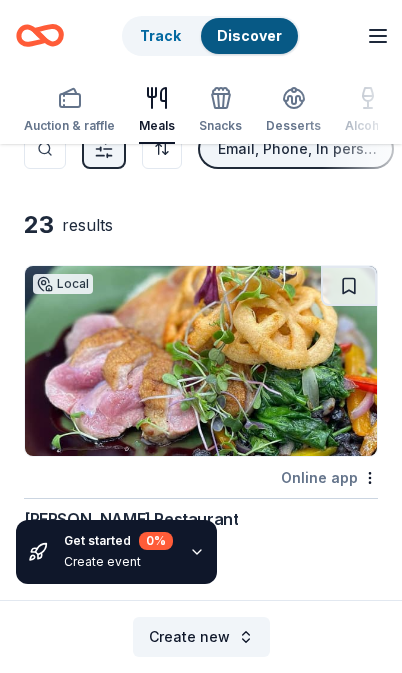 scroll, scrollTop: 0, scrollLeft: 0, axis: both 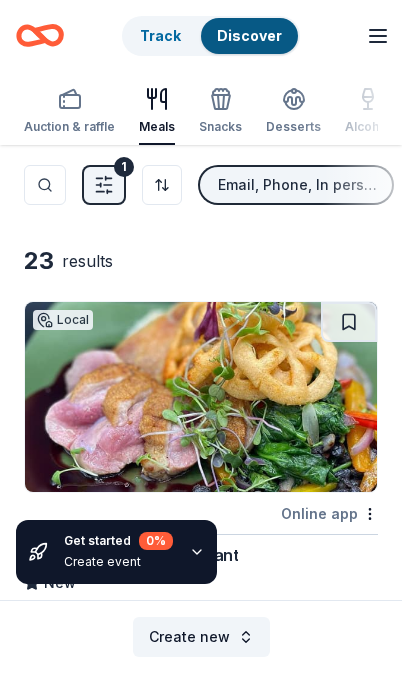 click on "Auction & raffle" at bounding box center (69, 127) 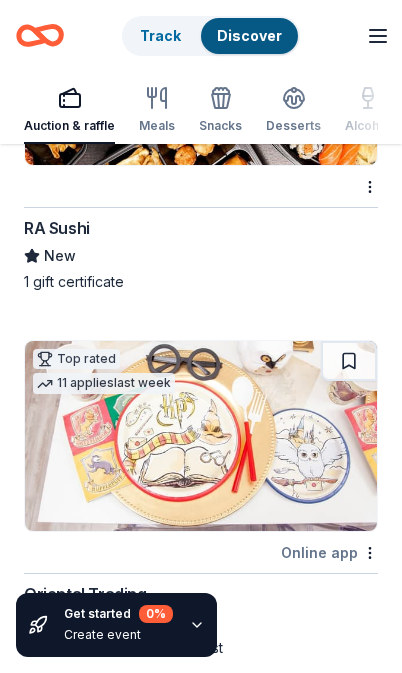 scroll, scrollTop: 696, scrollLeft: 0, axis: vertical 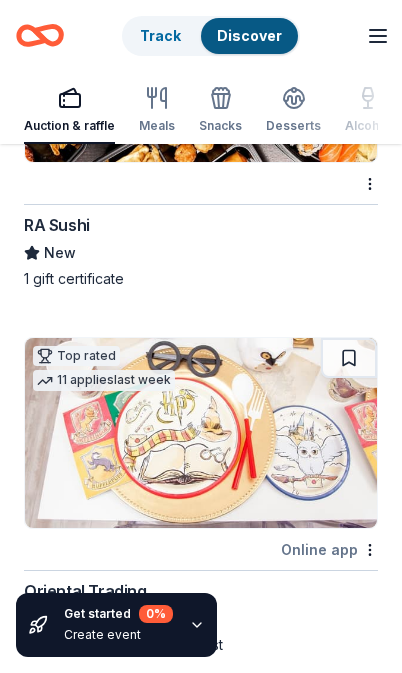 click on "Online app" at bounding box center [329, 549] 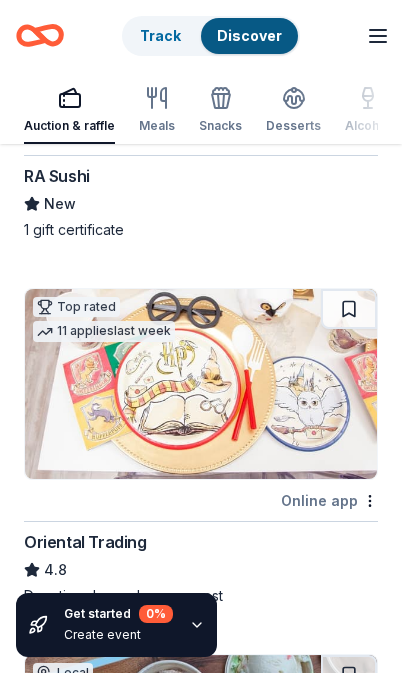 scroll, scrollTop: 749, scrollLeft: 0, axis: vertical 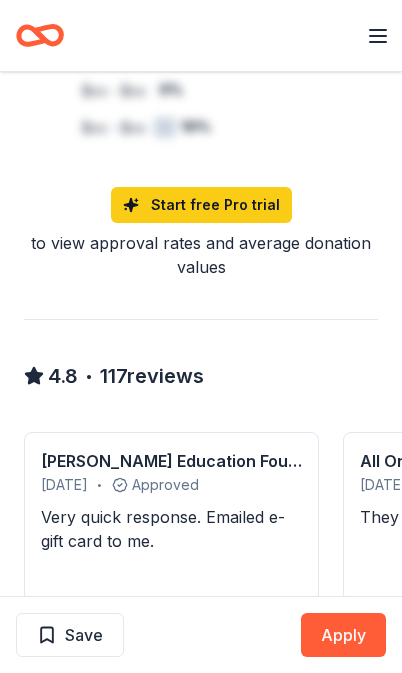click on "Apply" at bounding box center [343, 635] 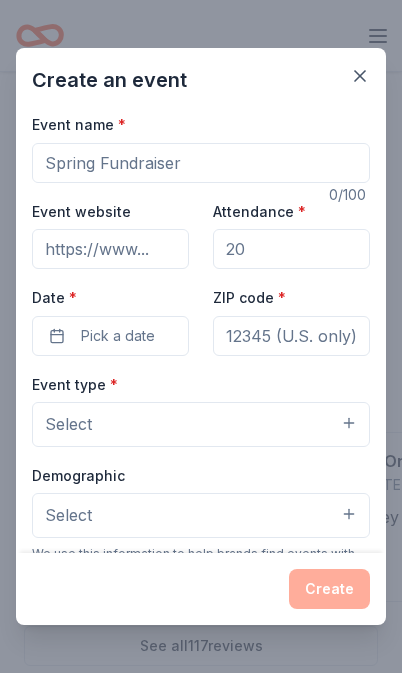 click on "Event name *" at bounding box center [201, 163] 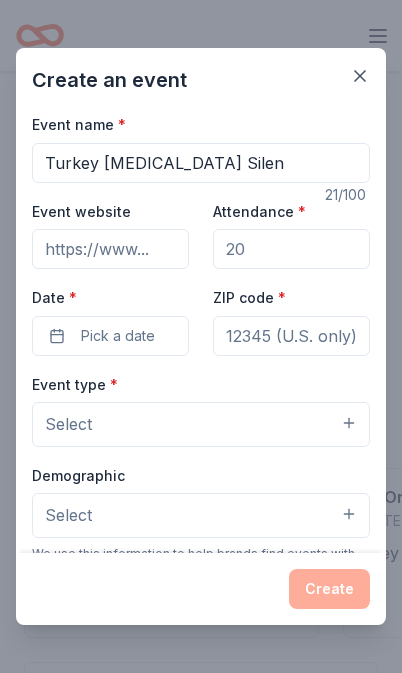 click on "Turkey Shootout Silen" at bounding box center [201, 163] 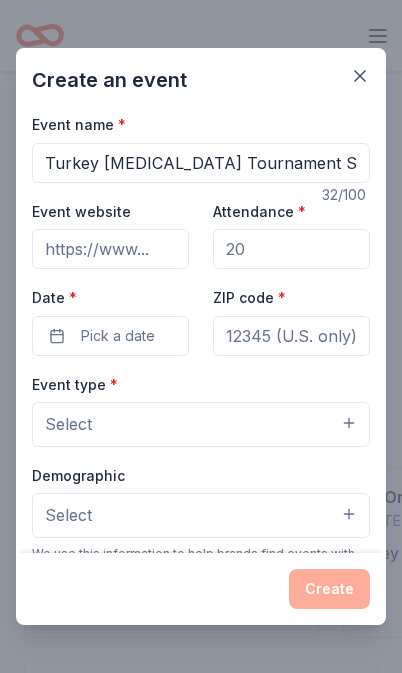 click on "Turkey Shootout Tournament Silen" at bounding box center [201, 163] 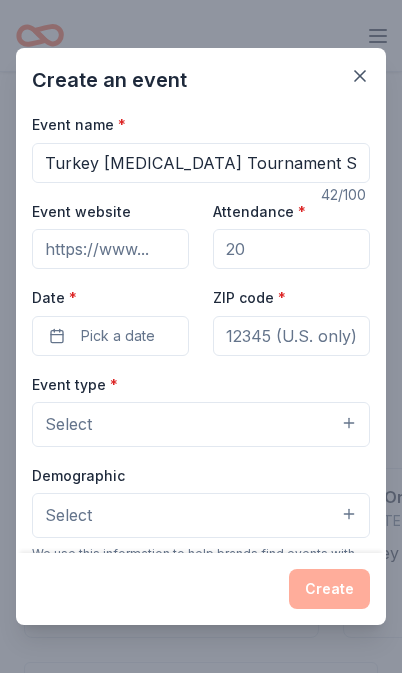 type on "Turkey Shootout Tournament Silent Auction" 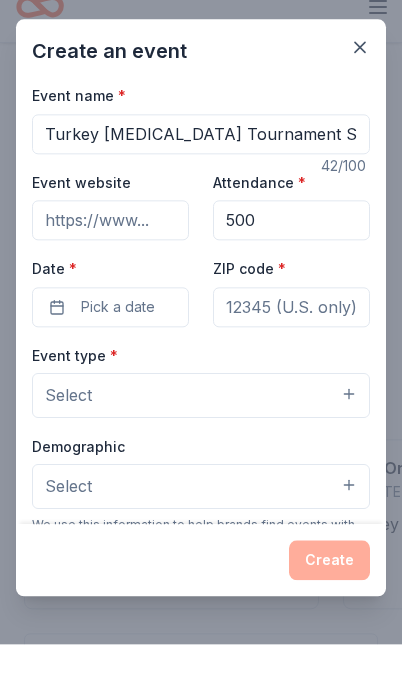 type on "500" 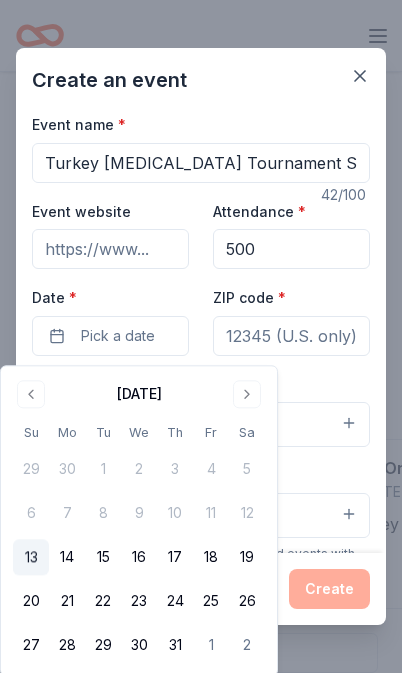 click at bounding box center [247, 394] 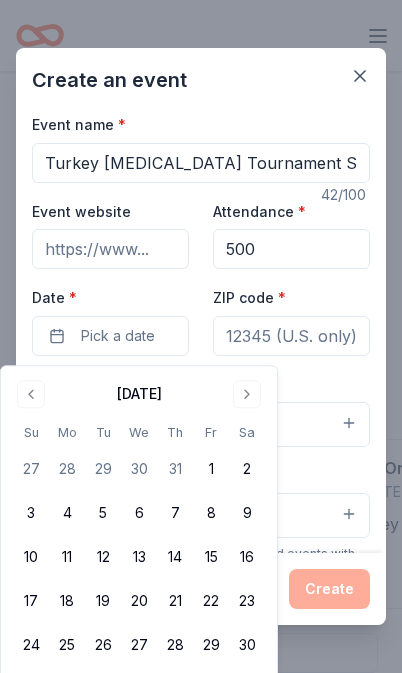 click at bounding box center [247, 394] 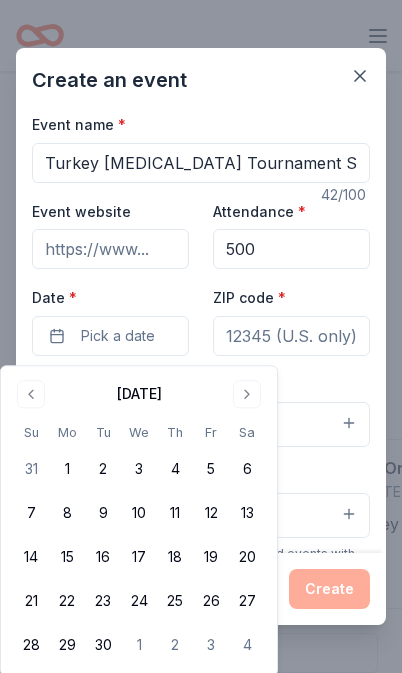 click at bounding box center [247, 394] 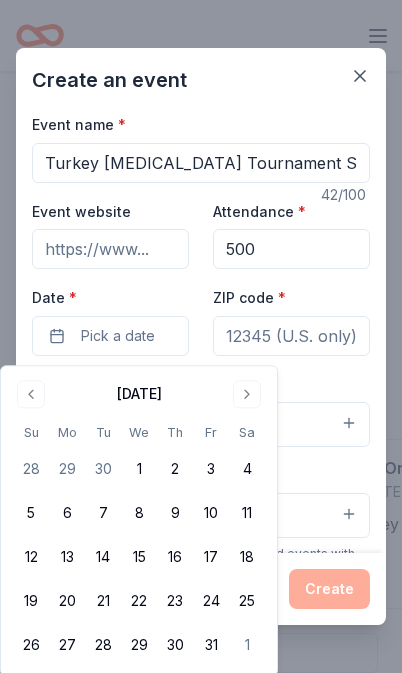 click at bounding box center (247, 394) 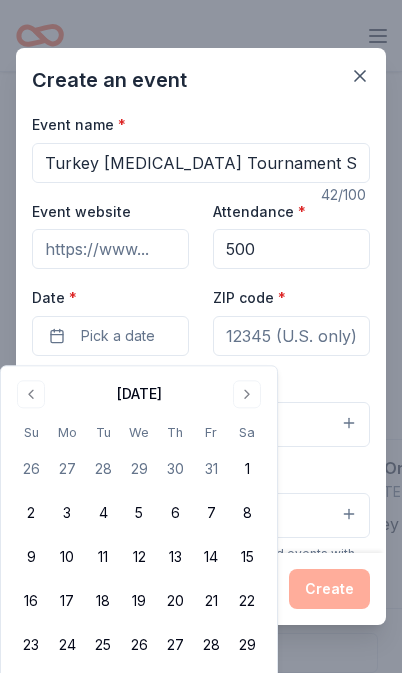 click on "21" at bounding box center (211, 602) 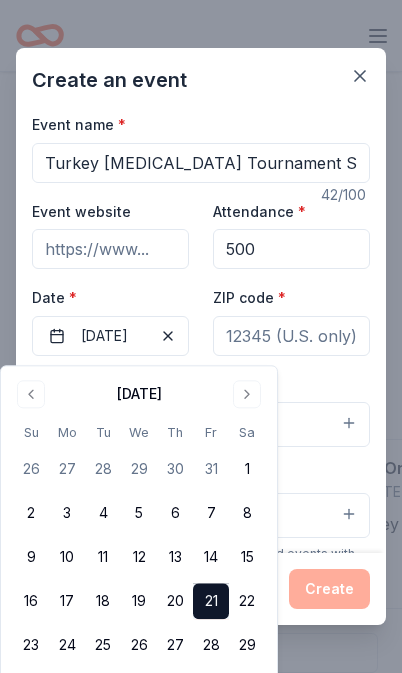 click on "ZIP code *" at bounding box center [291, 336] 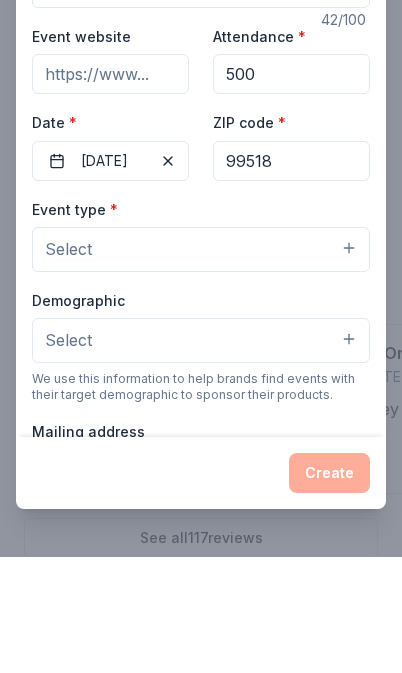 scroll, scrollTop: 71, scrollLeft: 0, axis: vertical 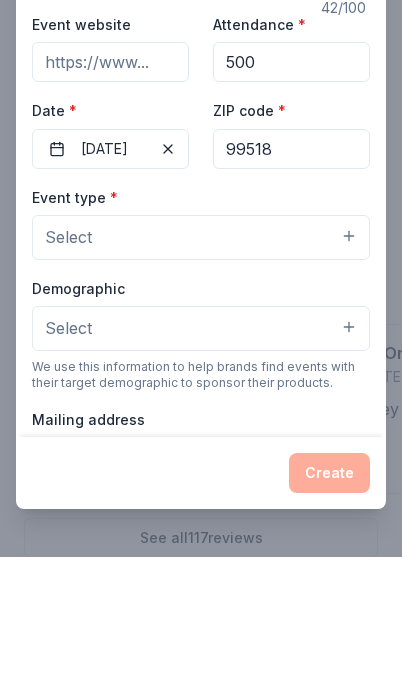 type on "99518" 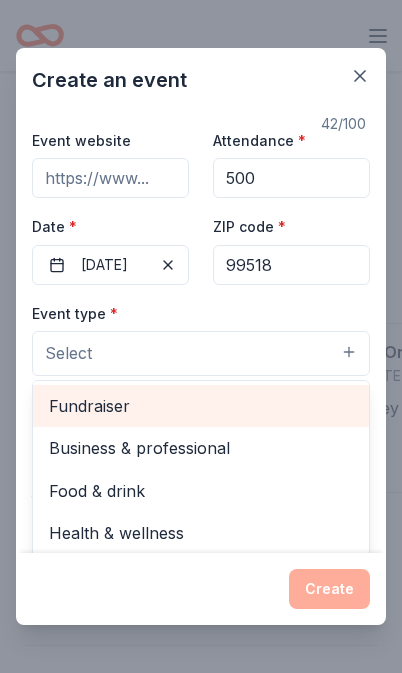 click on "Fundraiser" at bounding box center (201, 406) 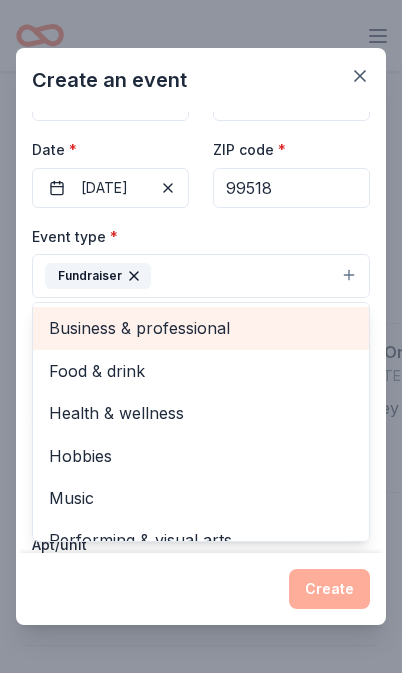 scroll, scrollTop: 149, scrollLeft: 0, axis: vertical 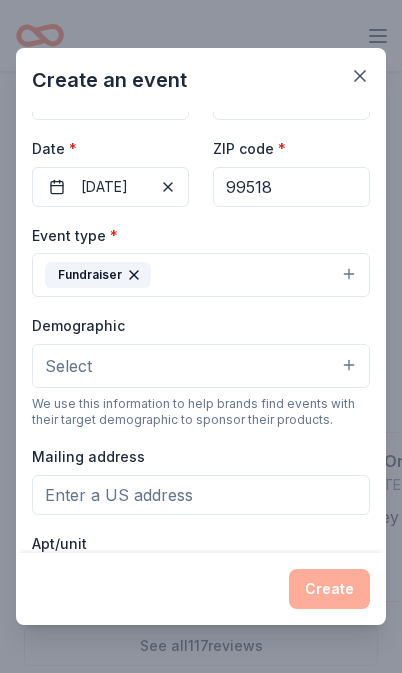 click on "Select" at bounding box center [201, 366] 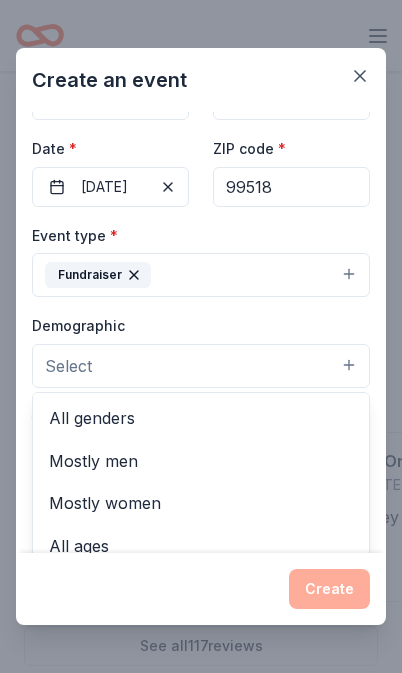 scroll, scrollTop: 0, scrollLeft: 0, axis: both 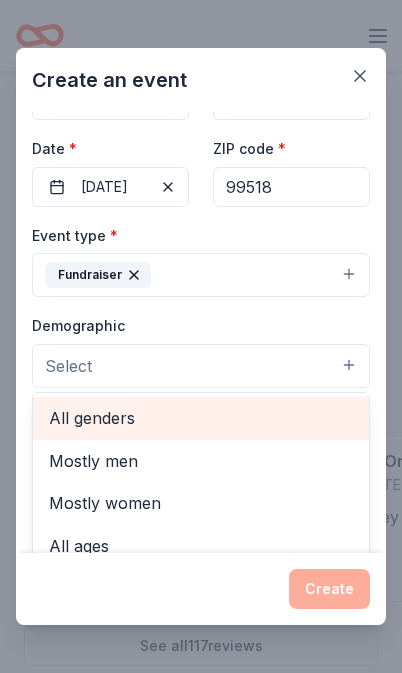 click on "All genders" at bounding box center (201, 418) 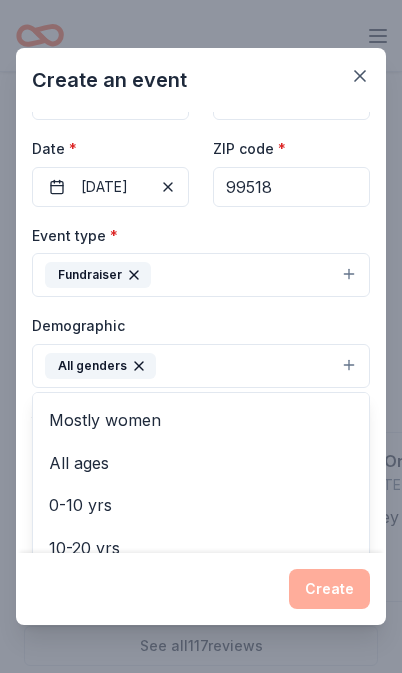 scroll, scrollTop: 42, scrollLeft: 0, axis: vertical 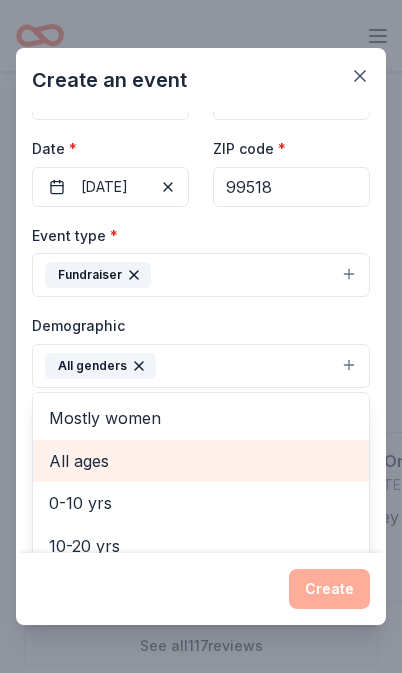 click on "All ages" at bounding box center (201, 461) 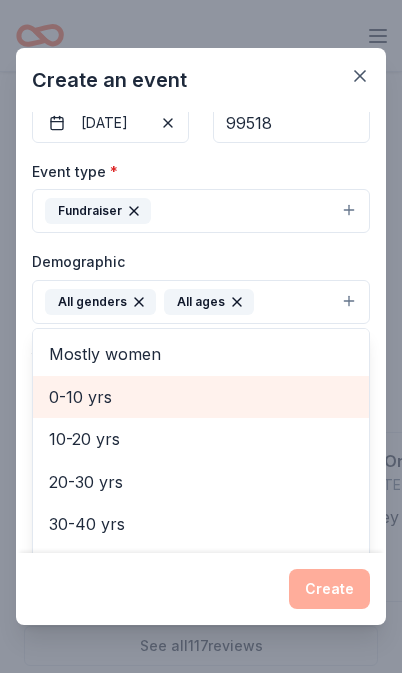 scroll, scrollTop: 216, scrollLeft: 0, axis: vertical 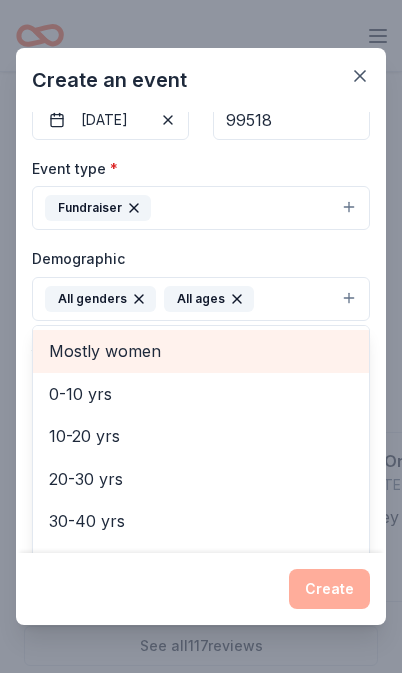 click on "Mostly women" at bounding box center [201, 351] 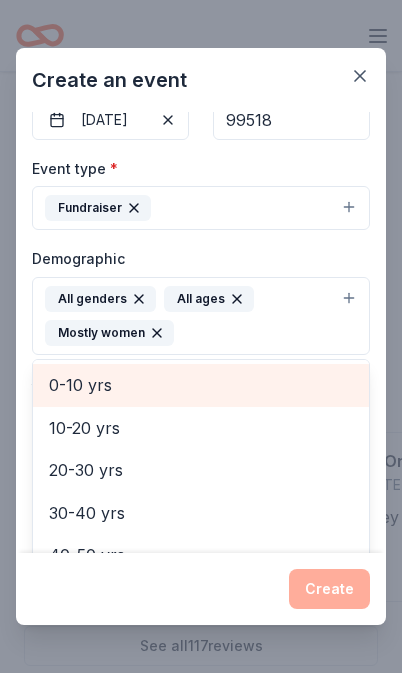 click 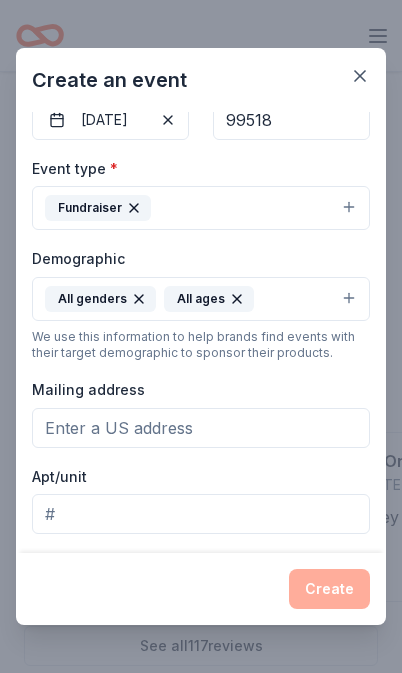 click on "Mailing address" at bounding box center [201, 428] 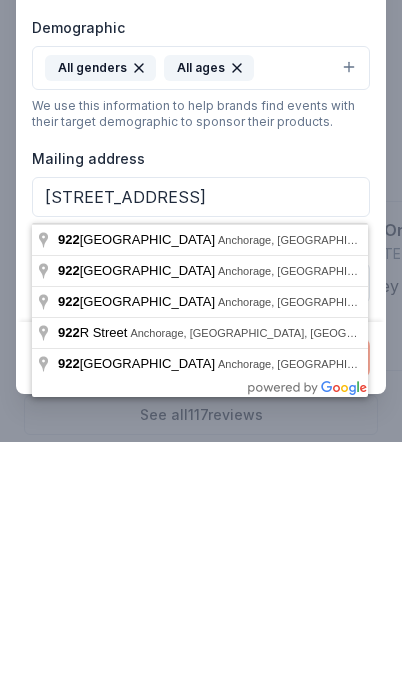 type on "[STREET_ADDRESS]" 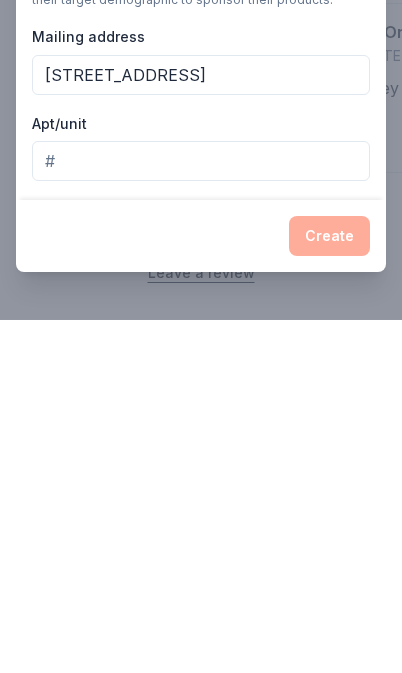 click at bounding box center (201, 626) 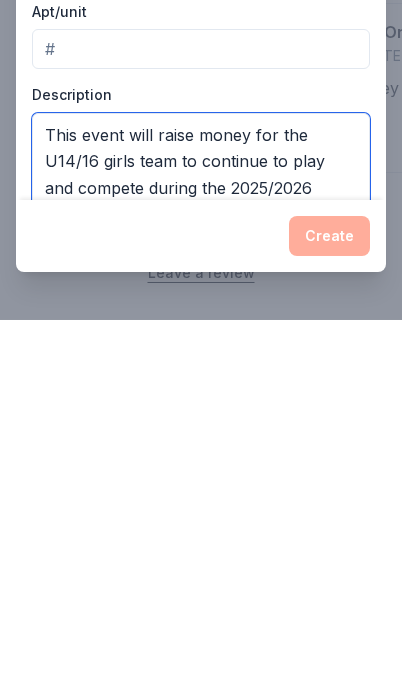scroll, scrollTop: 330, scrollLeft: 0, axis: vertical 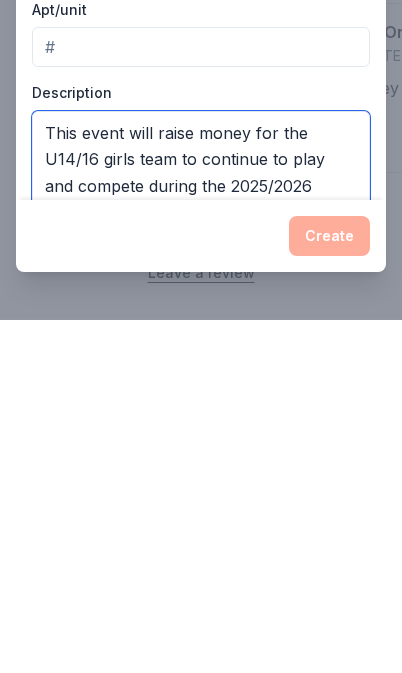 click on "This event will raise money for the U14/16 girls team to continue to play and compete during the 2025/2026" at bounding box center [201, 512] 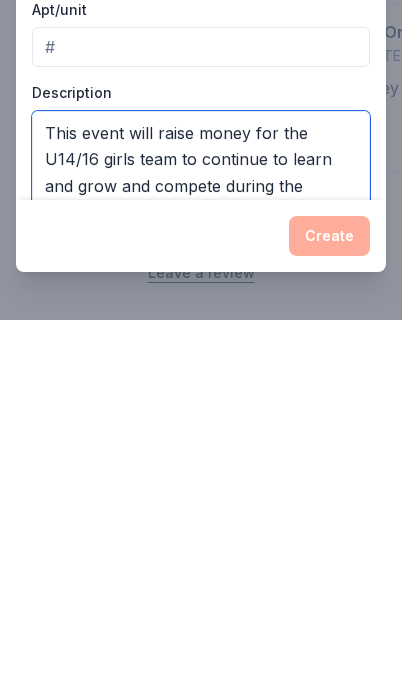 click on "This event will raise money for the U14/16 girls team to continue to learn and grow and compete during the 2025/2026" at bounding box center [201, 512] 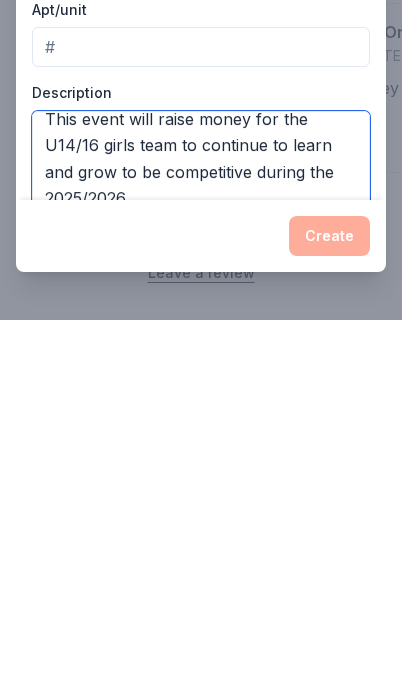 scroll, scrollTop: 13, scrollLeft: 0, axis: vertical 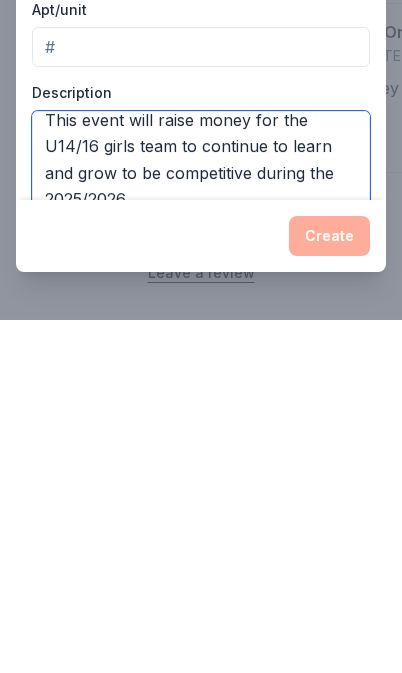 click on "This event will raise money for the U14/16 girls team to continue to learn and grow to be competitive during the 2025/2026" at bounding box center (201, 512) 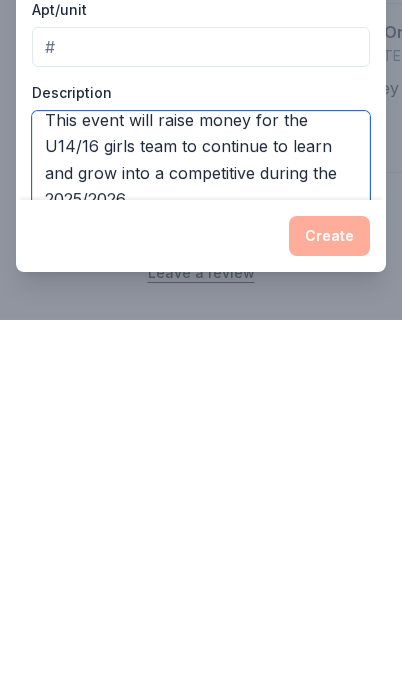 click on "This event will raise money for the U14/16 girls team to continue to learn and grow into a competitive during the 2025/2026" at bounding box center [201, 512] 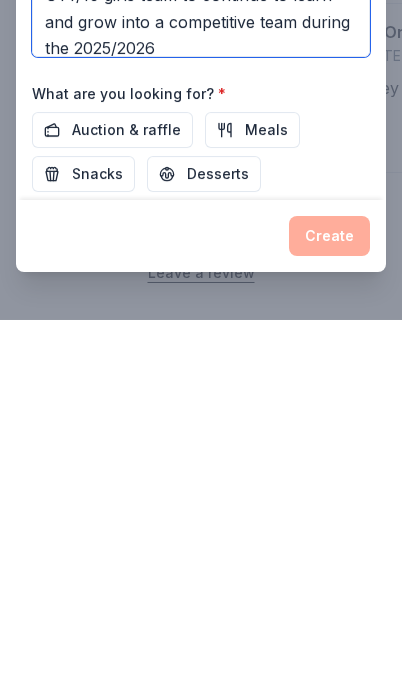 scroll, scrollTop: 483, scrollLeft: 0, axis: vertical 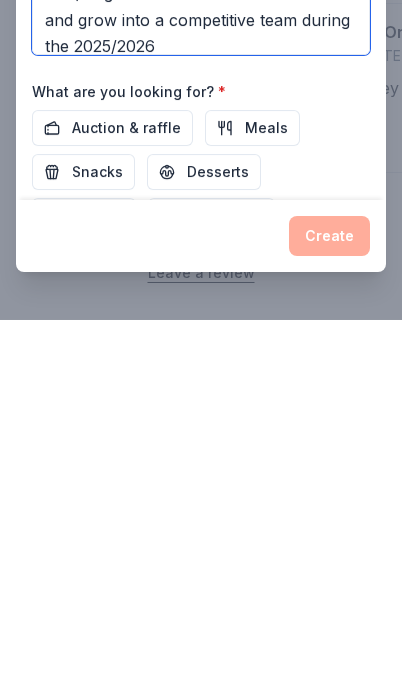 type on "This event will raise money for the U14/16 girls team to continue to learn and grow into a competitive team during the 2025/2026" 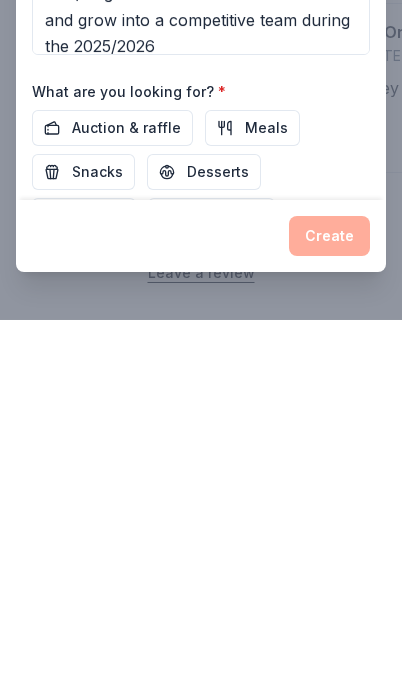 click on "Auction & raffle" at bounding box center [126, 481] 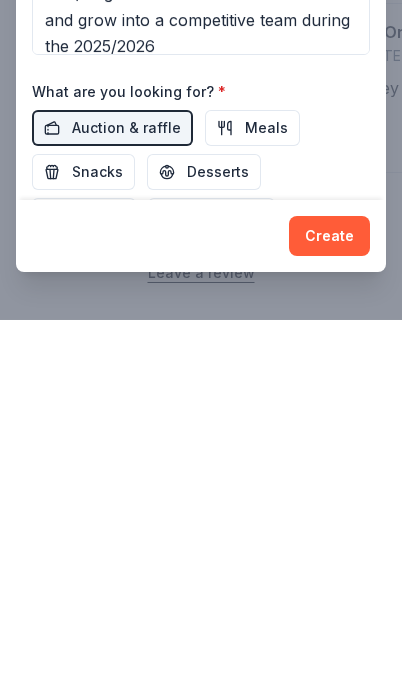 scroll, scrollTop: 2334, scrollLeft: 0, axis: vertical 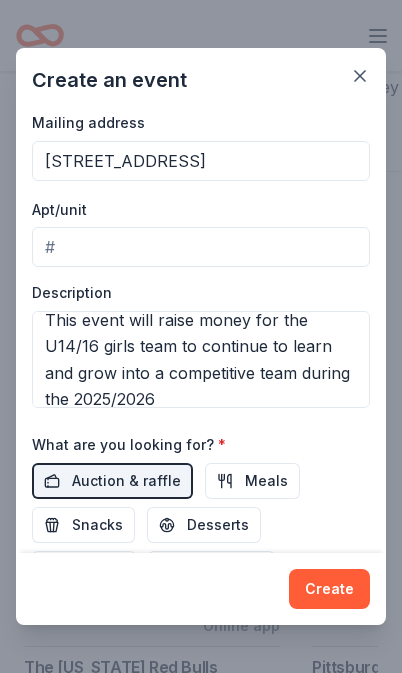 click on "Meals" at bounding box center (252, 481) 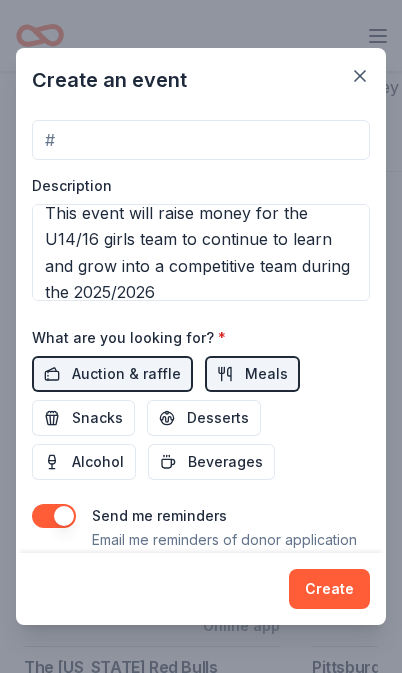 scroll, scrollTop: 589, scrollLeft: 0, axis: vertical 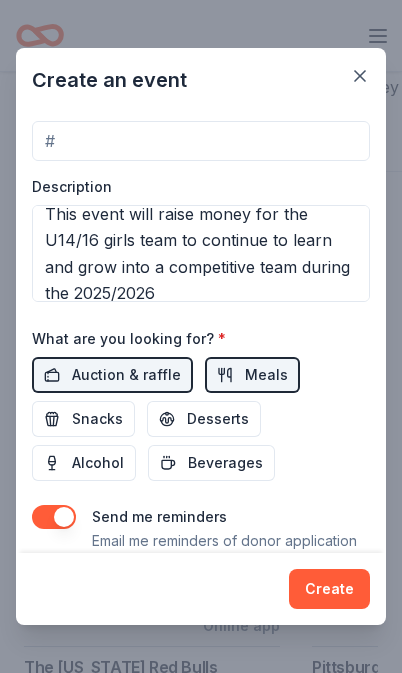 click on "Snacks" at bounding box center (97, 419) 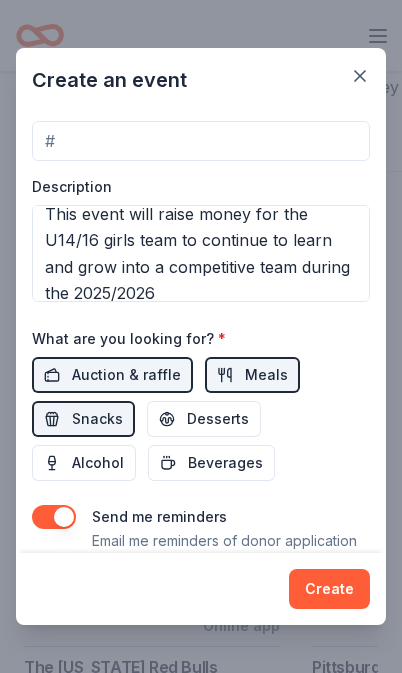 click on "Desserts" at bounding box center (218, 419) 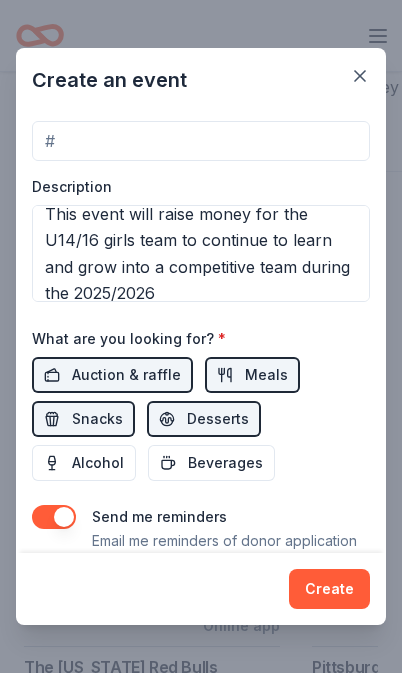 click on "Beverages" at bounding box center [225, 463] 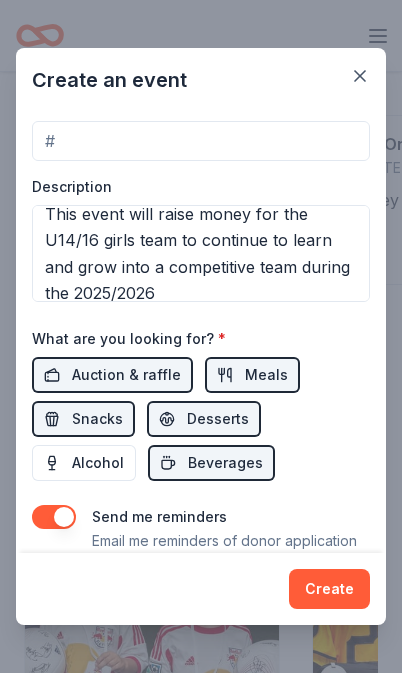 scroll, scrollTop: 2225, scrollLeft: 0, axis: vertical 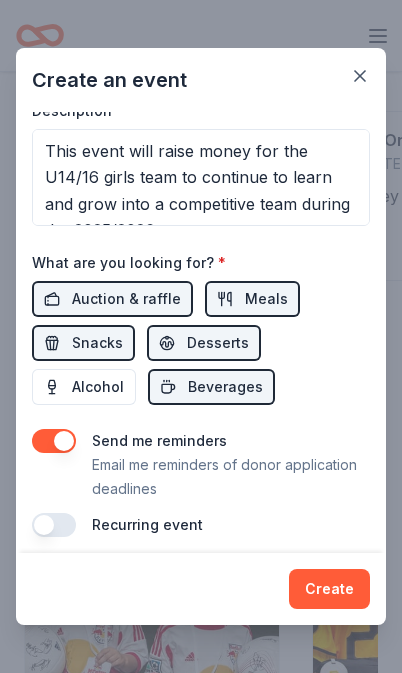 click on "Beverages" at bounding box center (225, 387) 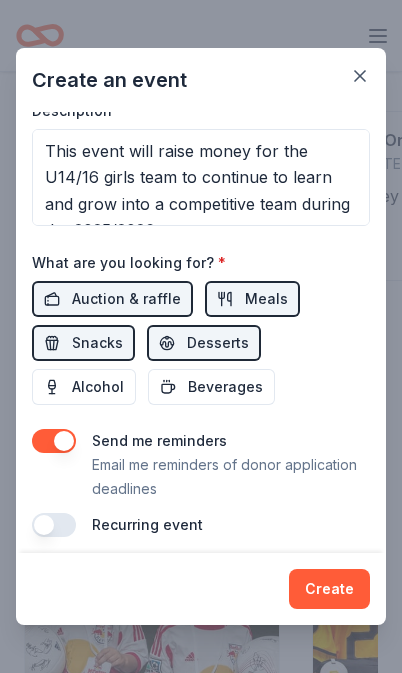 click on "Desserts" at bounding box center (218, 343) 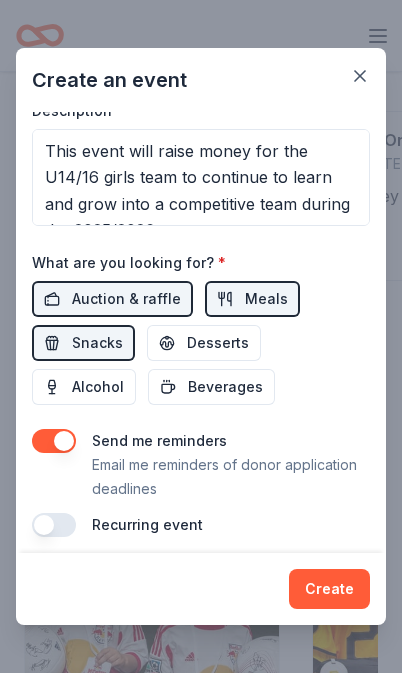 click on "Snacks" at bounding box center [97, 343] 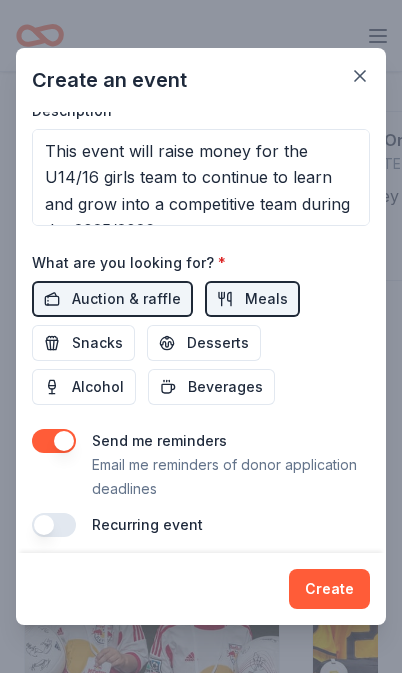 click on "Desserts" at bounding box center [218, 343] 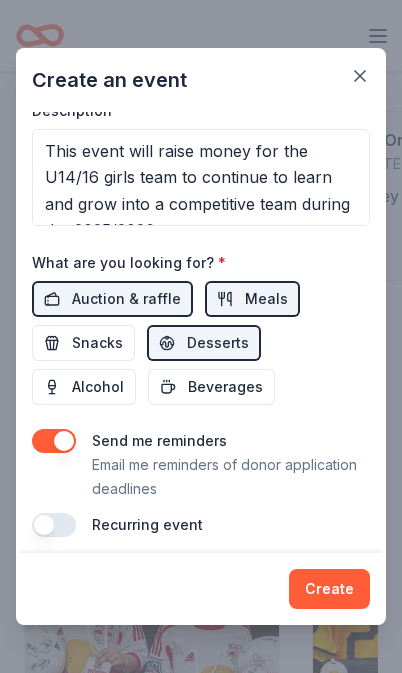 click on "Create" at bounding box center [329, 589] 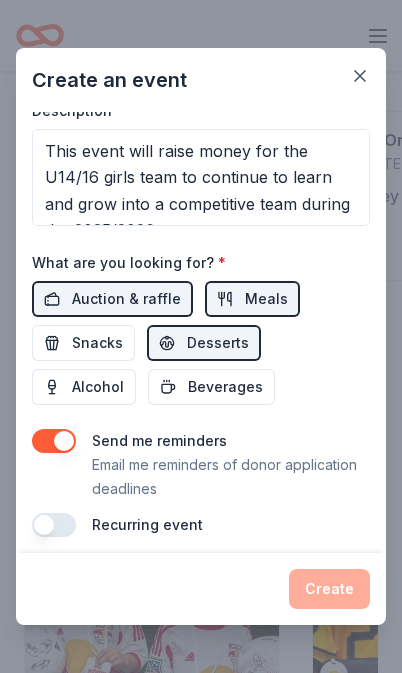 scroll, scrollTop: 1904, scrollLeft: 0, axis: vertical 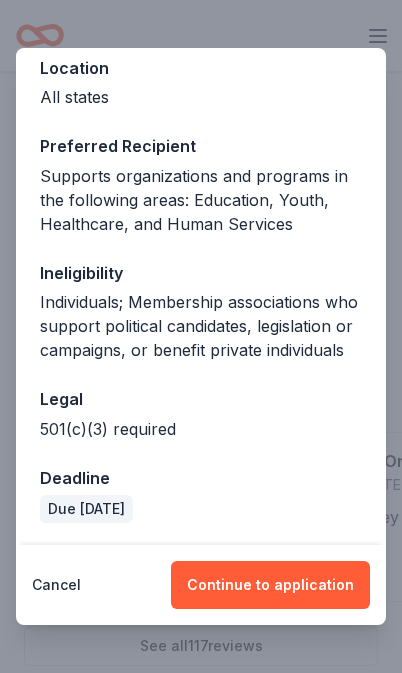 click on "Continue to application" at bounding box center (270, 585) 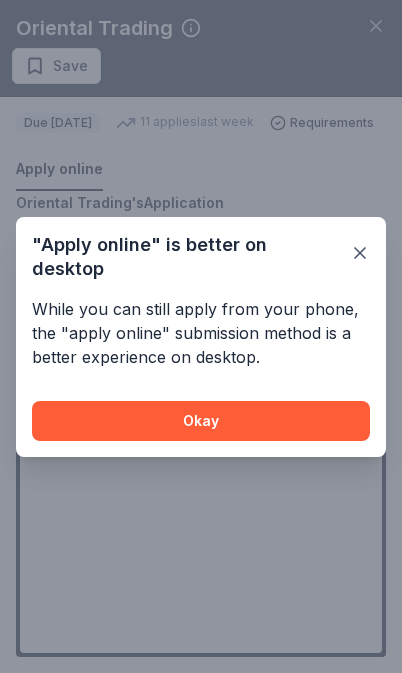 click on "Okay" at bounding box center (201, 421) 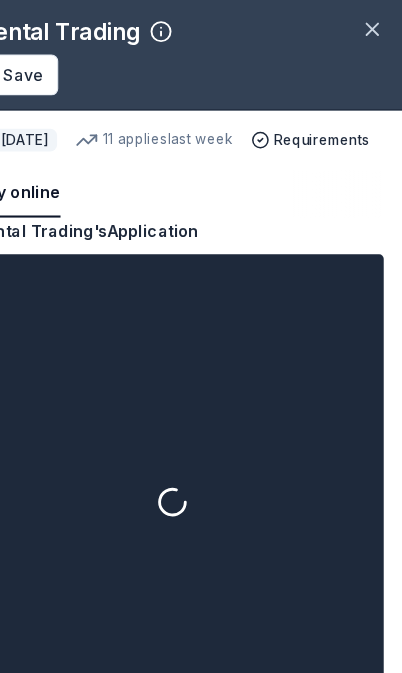 scroll, scrollTop: 2644, scrollLeft: 0, axis: vertical 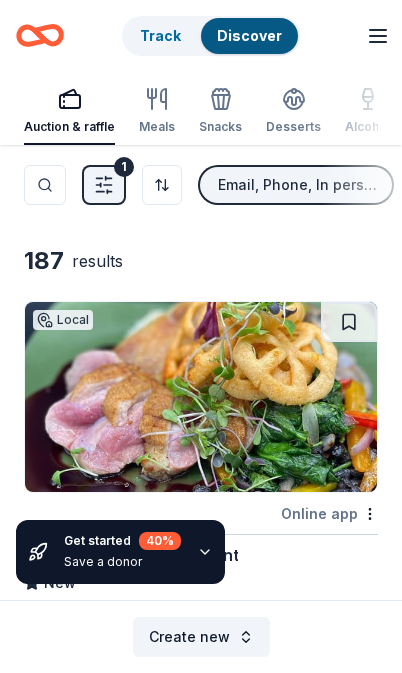 click 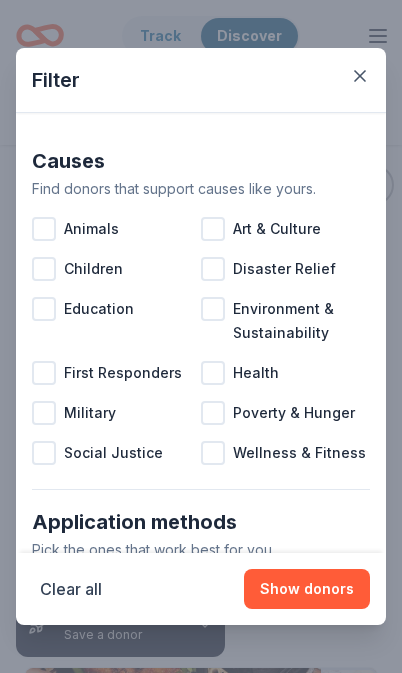click 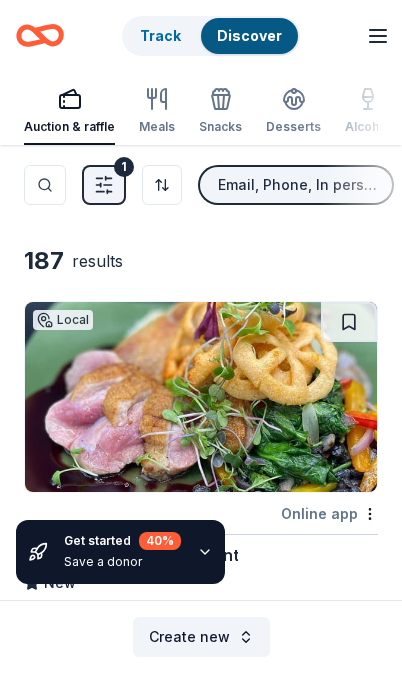click 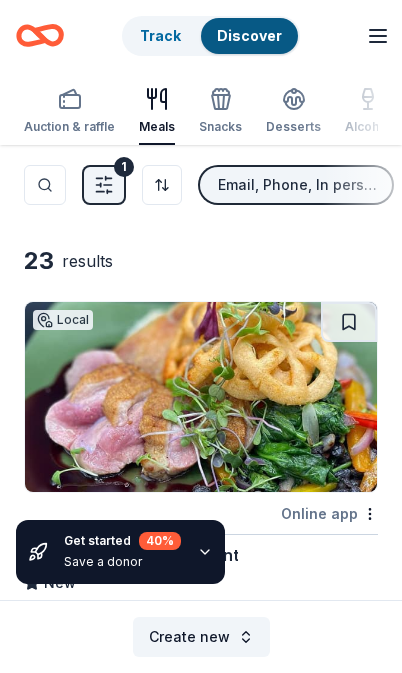 click on "Auction & raffle" at bounding box center (69, 111) 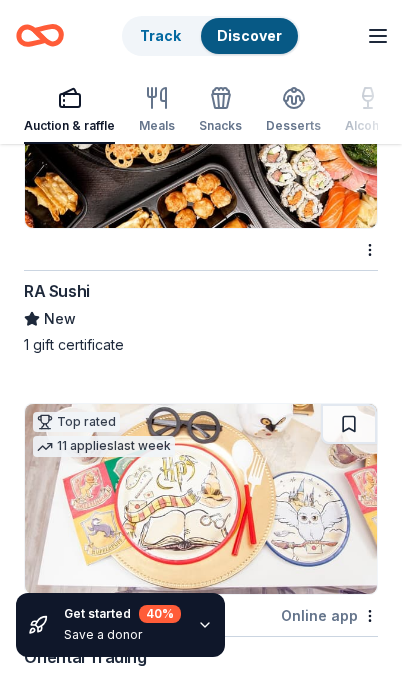 scroll, scrollTop: 656, scrollLeft: 0, axis: vertical 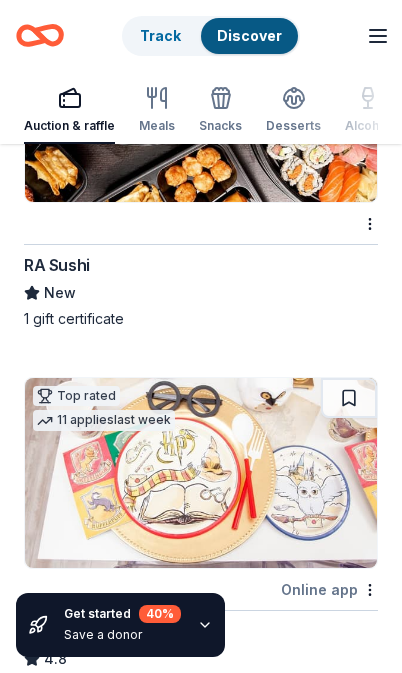 click on "Online app" at bounding box center [329, 589] 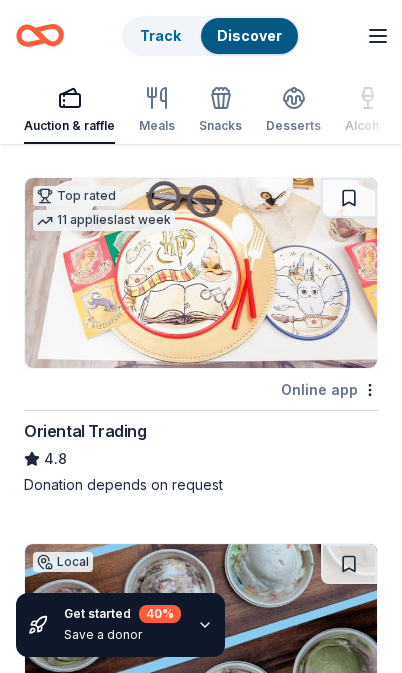 scroll, scrollTop: 872, scrollLeft: 0, axis: vertical 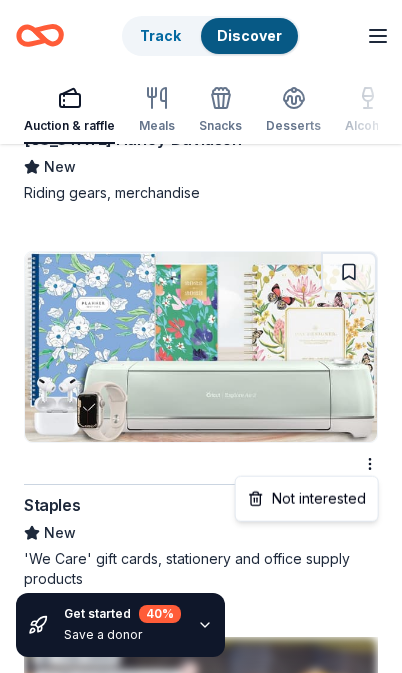 click on "10% Create new Track  Discover Start free  trial Earn Rewards Auction & raffle Meals Snacks Desserts Alcohol Beverages Search Get started 40 % Save a donor 187 results Local Online app Kinley's Restaurant New Food, gift certificate(s) 1   apply  last week RA Sushi New 1 gift certificate Top rated 11   applies  last week Online app Oriental Trading 4.8 Donation depends on request Local Online app Wild Scoops New Refreshments, pint certificate(s), cone card(s) 1   apply  last week Online app Seattle Seahawks New Merchandise, memorabilia Top rated 29   applies  last week Online app • Quick BarkBox 5.0 Dog toy(s), dog food Local Online app Color Me Mine (Anchorage) New Gift cards 2   applies  last week Online app First Watch 5.0 Food, gift card(s), monetary support 7   applies  last week Online app Let's Roam 4.4 3 Family Scavenger Hunt Six Pack ($270 Value), 2 Date Night Scavenger Hunt Two Pack ($130 Value) Local Online app Anchorage Concert Association New Tickets Quick Round Table Pizza New 3   applies • 6" at bounding box center (201, -6708) 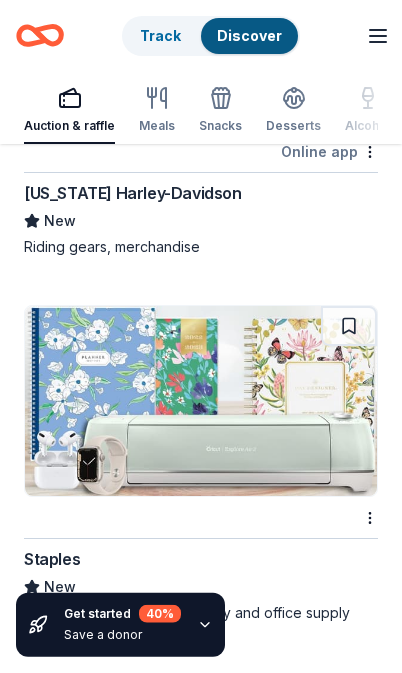 scroll, scrollTop: 6991, scrollLeft: 0, axis: vertical 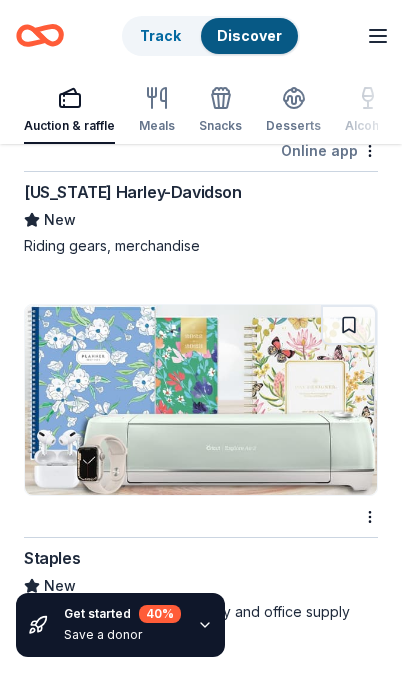 click at bounding box center [201, 400] 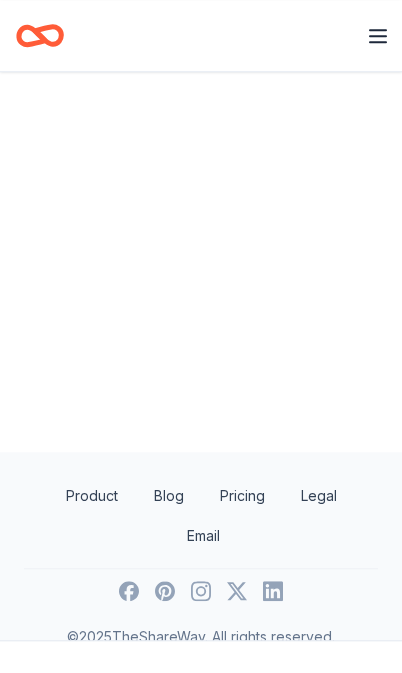 scroll, scrollTop: 55, scrollLeft: 0, axis: vertical 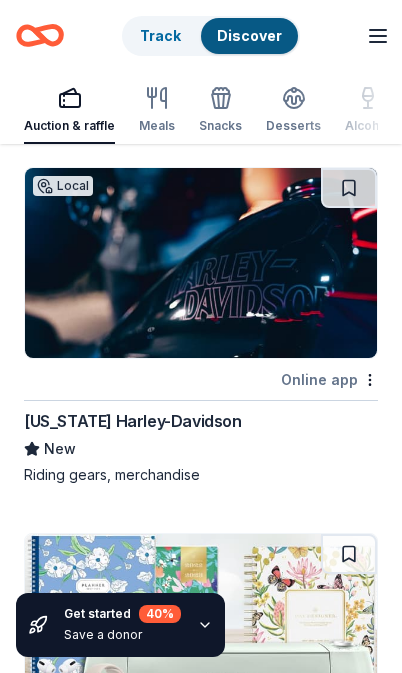 click on "Online app" at bounding box center (329, 379) 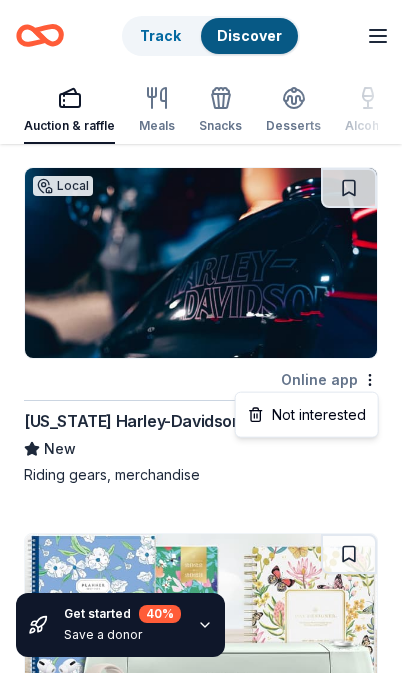 click on "Not interested" at bounding box center [307, 415] 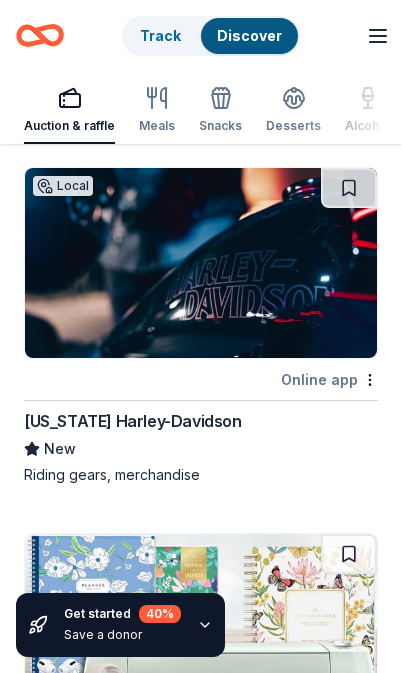 scroll, scrollTop: 0, scrollLeft: 0, axis: both 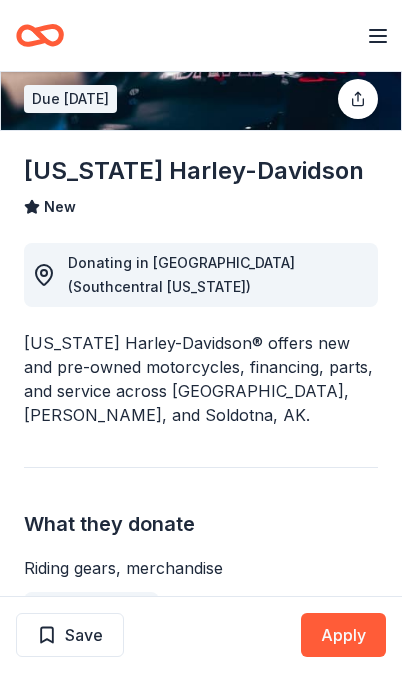 click on "Auction & raffle" at bounding box center [91, 608] 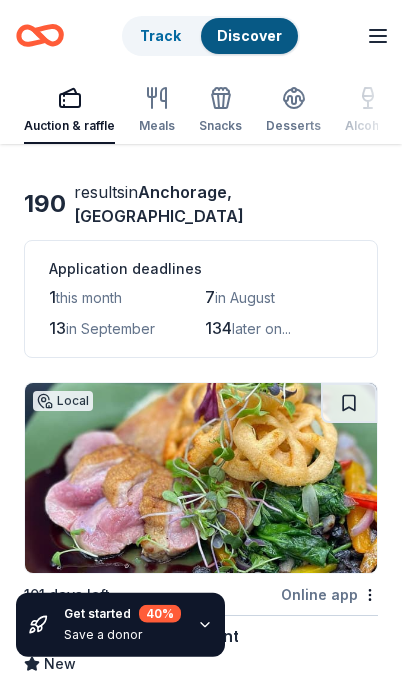 scroll, scrollTop: 66, scrollLeft: 0, axis: vertical 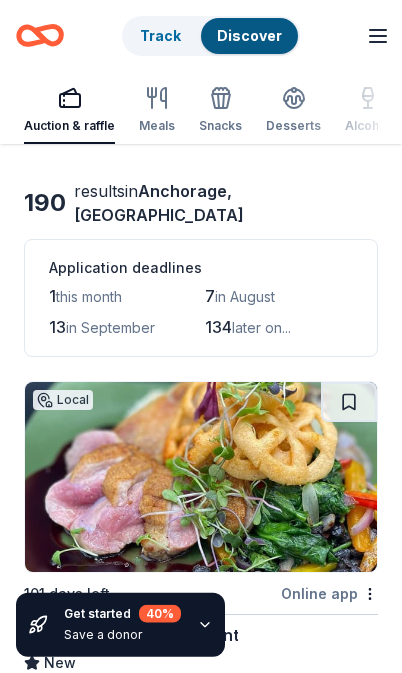 click on "this month" at bounding box center [89, 296] 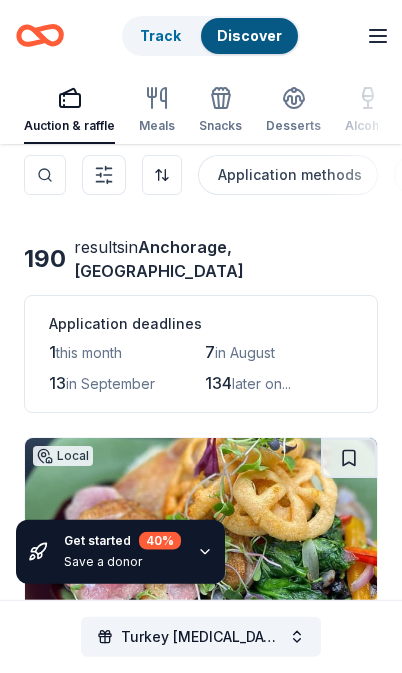 scroll, scrollTop: 0, scrollLeft: 0, axis: both 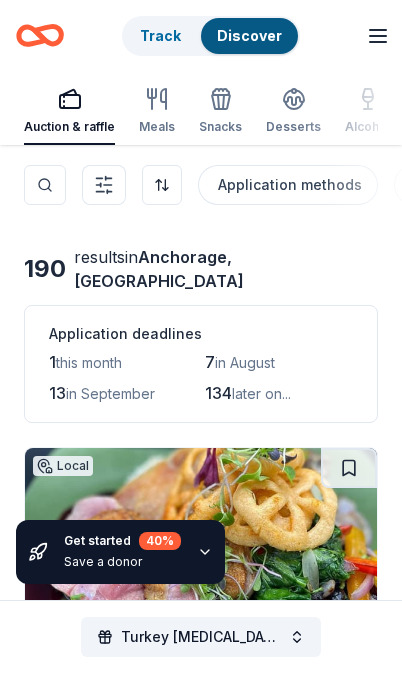 click on "Application methods" at bounding box center [290, 185] 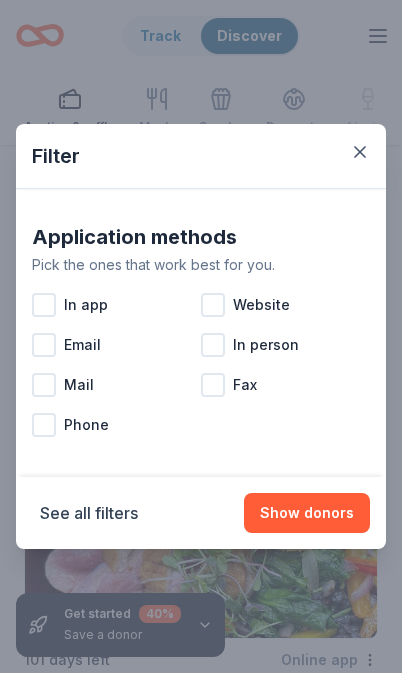 click at bounding box center [44, 345] 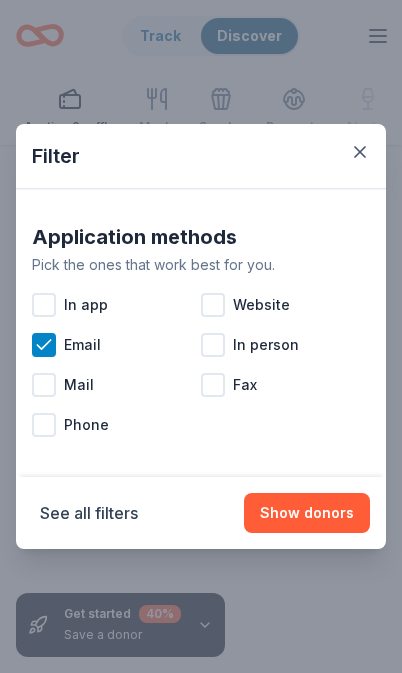 click at bounding box center (44, 385) 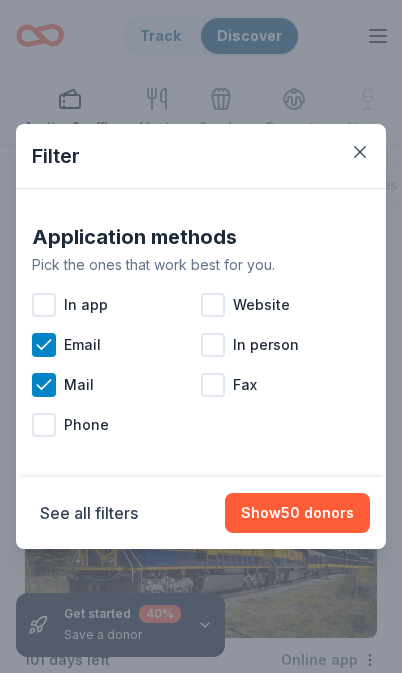 click on "Mail" at bounding box center (116, 385) 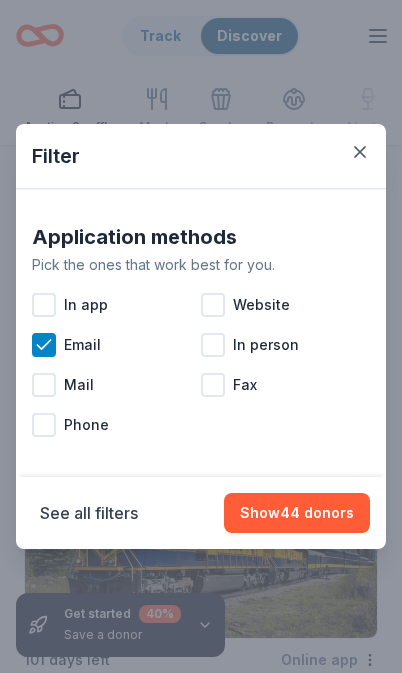click at bounding box center [44, 425] 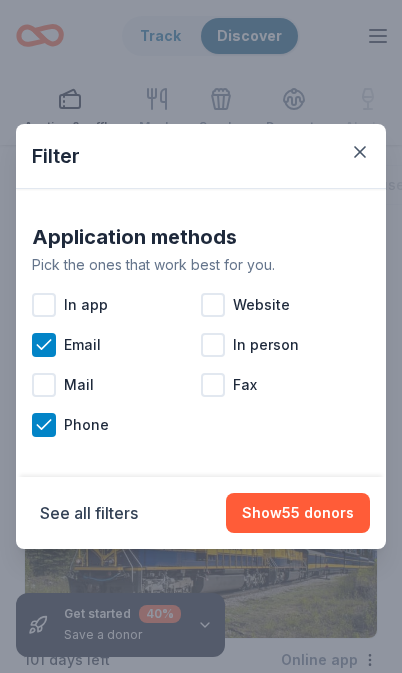 click on "In person" at bounding box center [285, 345] 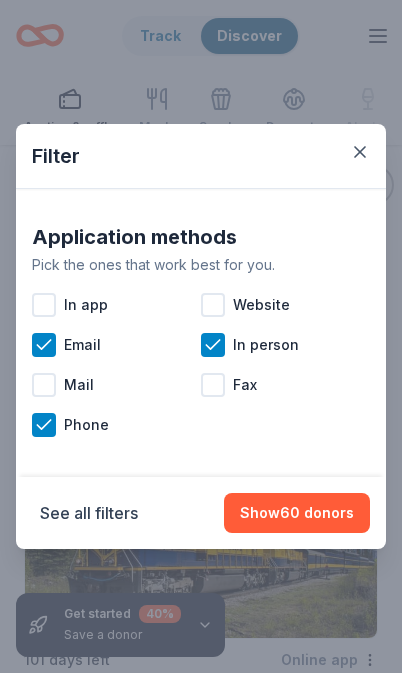 click on "Website" at bounding box center (285, 305) 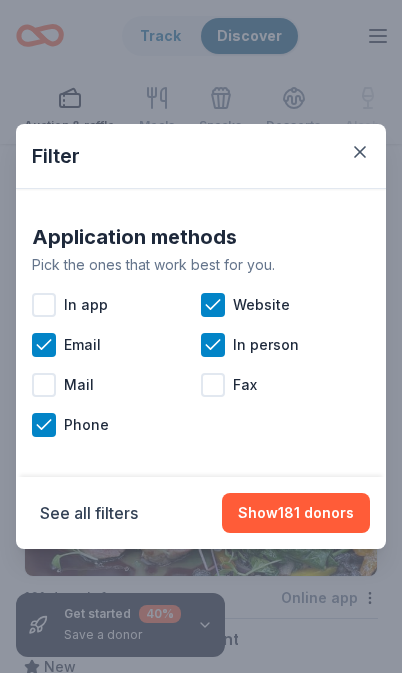 scroll, scrollTop: 51, scrollLeft: 0, axis: vertical 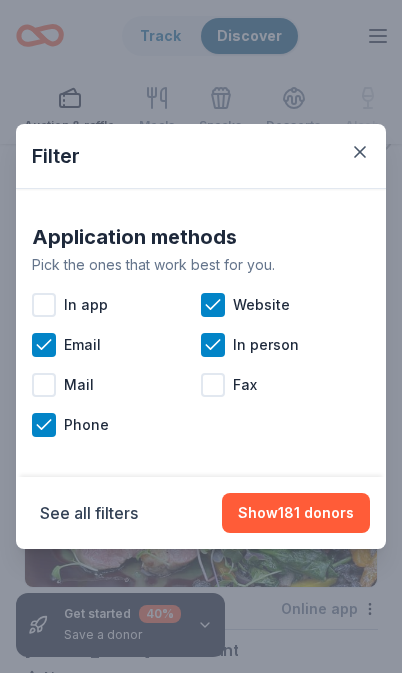 click on "Show  181   donors" at bounding box center (296, 513) 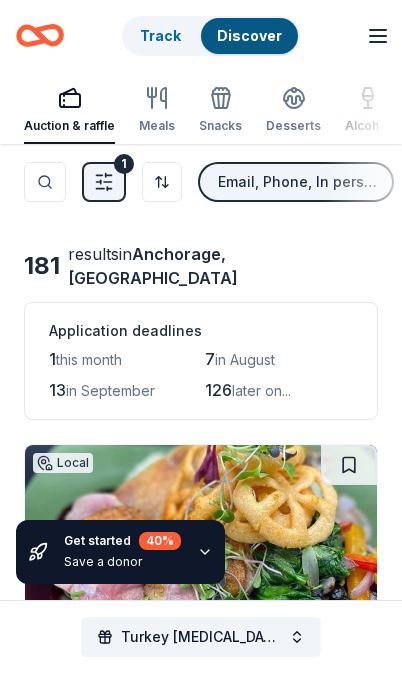 scroll, scrollTop: 0, scrollLeft: 0, axis: both 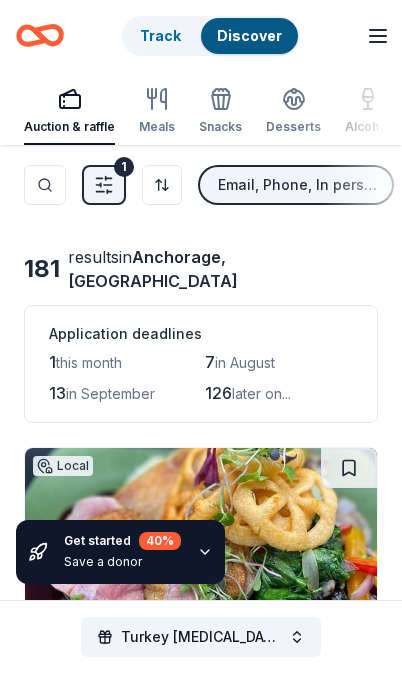 click on "Meals" at bounding box center [157, 127] 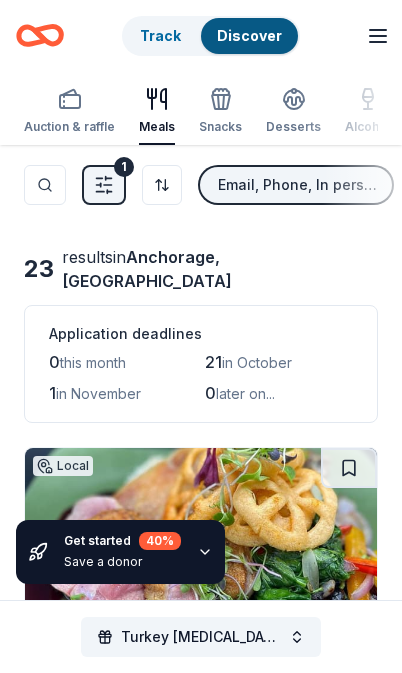 click on "Auction & raffle" at bounding box center (69, 127) 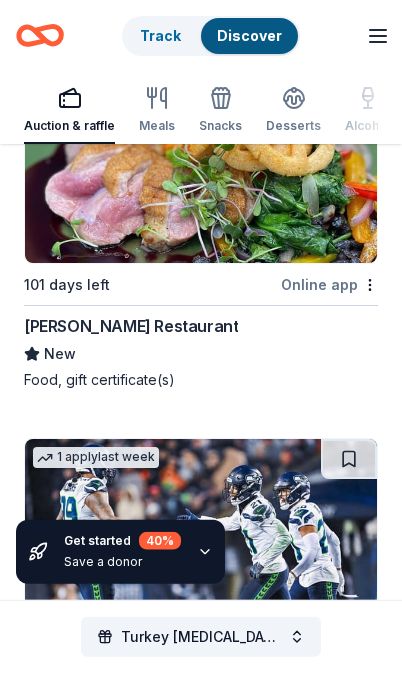 scroll, scrollTop: 0, scrollLeft: 0, axis: both 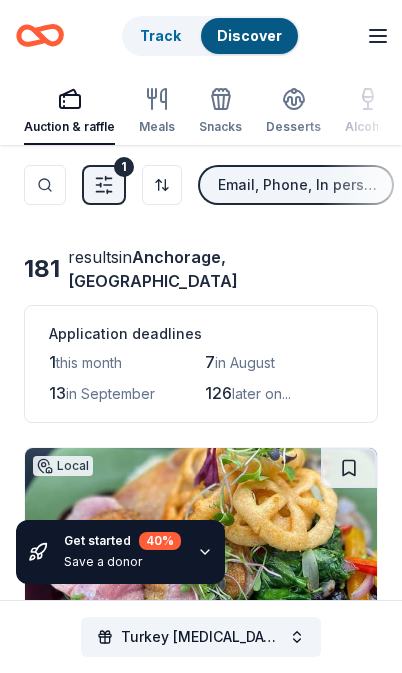 click on "Email, Phone, In person, Website" at bounding box center (298, 185) 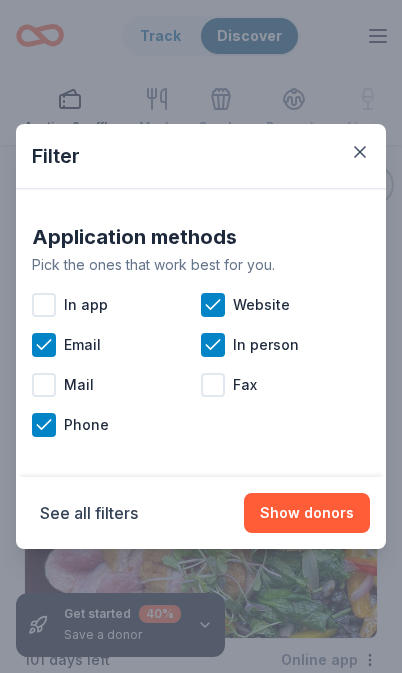 click at bounding box center [44, 385] 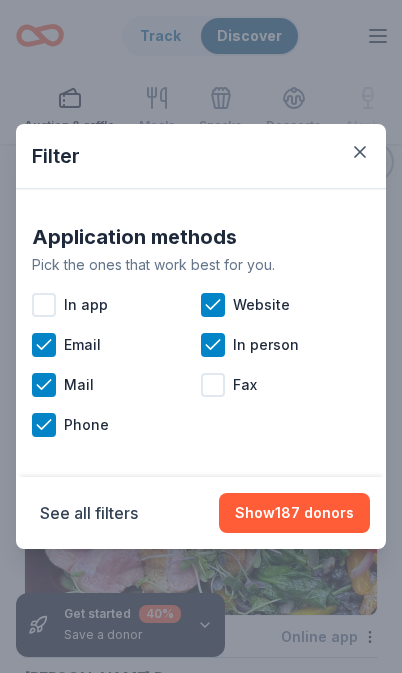 scroll, scrollTop: 14, scrollLeft: 0, axis: vertical 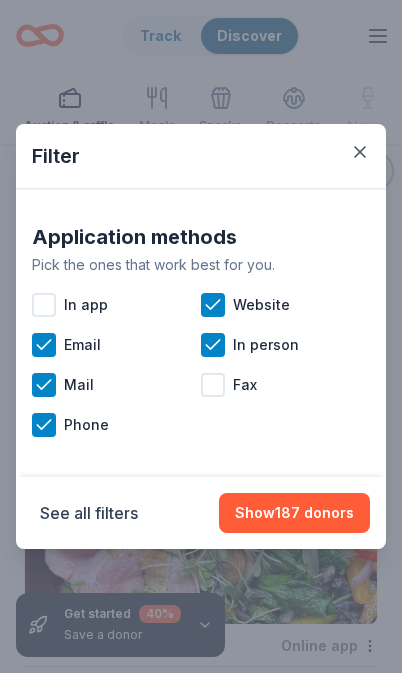 click on "Show  187   donors" at bounding box center [294, 513] 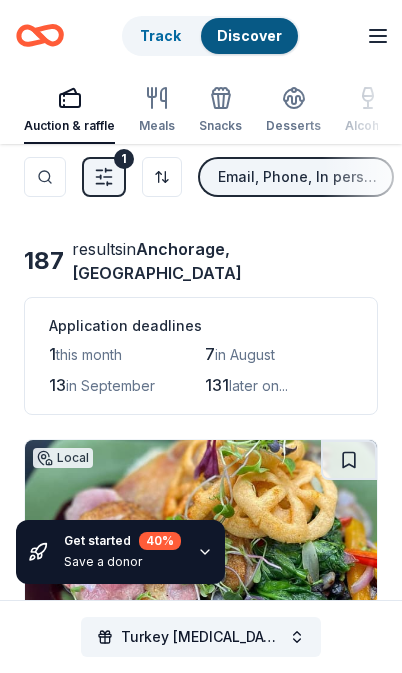 scroll, scrollTop: 0, scrollLeft: 0, axis: both 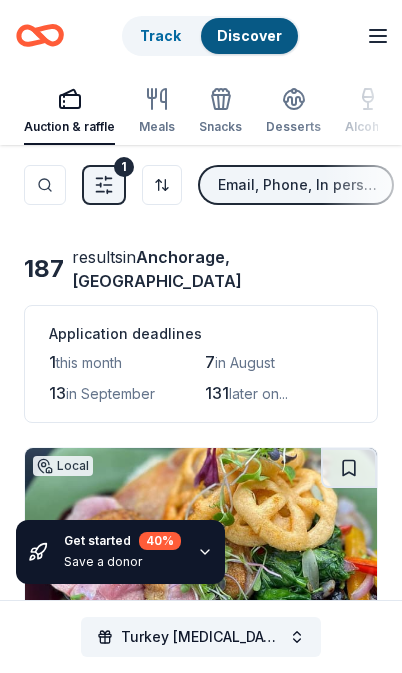 click on "Meals" at bounding box center (157, 111) 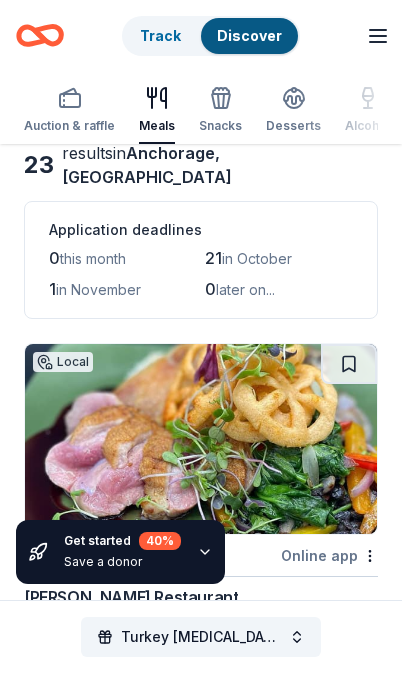scroll, scrollTop: 0, scrollLeft: 0, axis: both 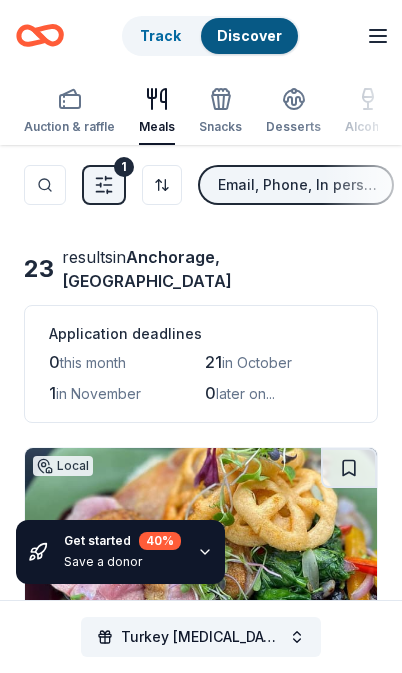 click on "Auction & raffle" at bounding box center (69, 111) 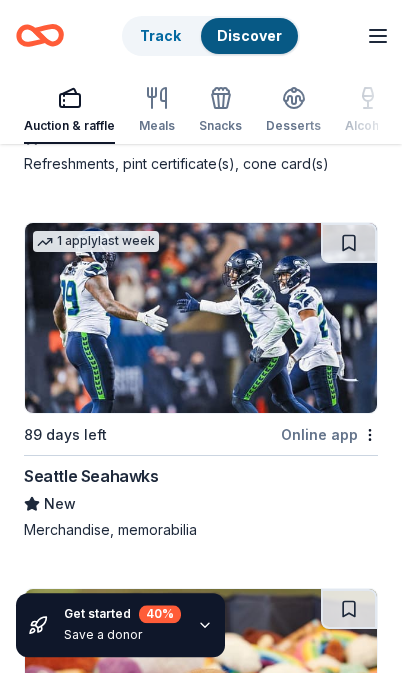 scroll, scrollTop: 1689, scrollLeft: 0, axis: vertical 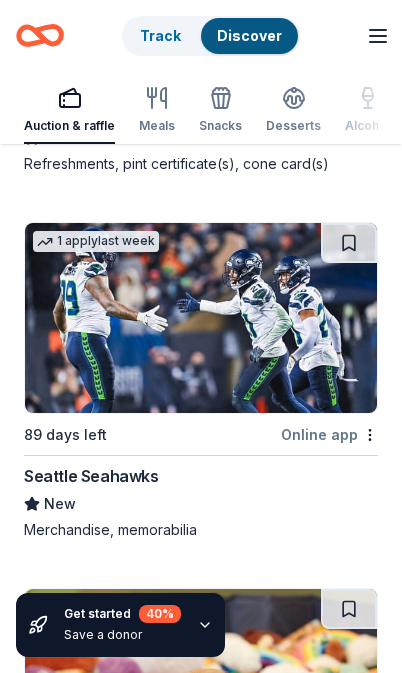 click on "Online app" at bounding box center (329, 434) 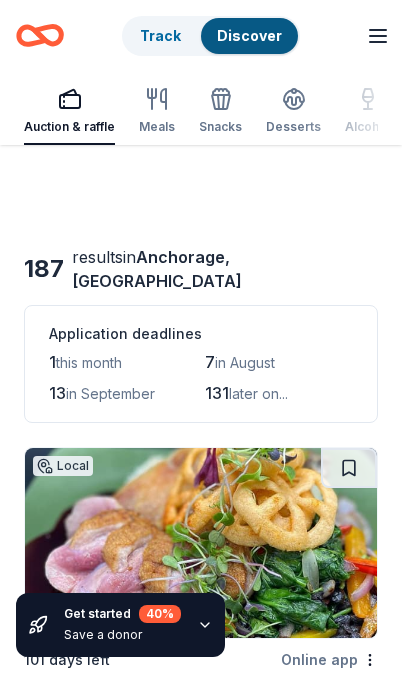 click on "Turkey Shootout Tournament Silent Auction  Track  Discover Start free  trial Earn Rewards Auction & raffle Meals Snacks Desserts Alcohol Beverages Search Get started 40 % Save a donor 187 results  in  Anchorage, AK Application deadlines 1  this month 7  in August 13  in September 131  later on... Local 101 days left Online app Kinley's Restaurant New Food, gift certificate(s) 1   apply  last week 101 days left RA Sushi New 1 gift certificate Top rated 11   applies  last week 103 days left Online app Oriental Trading 4.8 Donation depends on request Local 117 days left Online app Wild Scoops New Refreshments, pint certificate(s), cone card(s) 1   apply  last week 89 days left Online app Seattle Seahawks New Merchandise, memorabilia Top rated 29   applies  last week 101 days left Online app • Quick BarkBox 5.0 Dog toy(s), dog food Local 101 days left Online app Color Me Mine (Anchorage) New Gift cards 2   applies  last week 101 days left Online app First Watch 5.0 Food, gift card(s), monetary support 7   4.4 3" at bounding box center (201, 336) 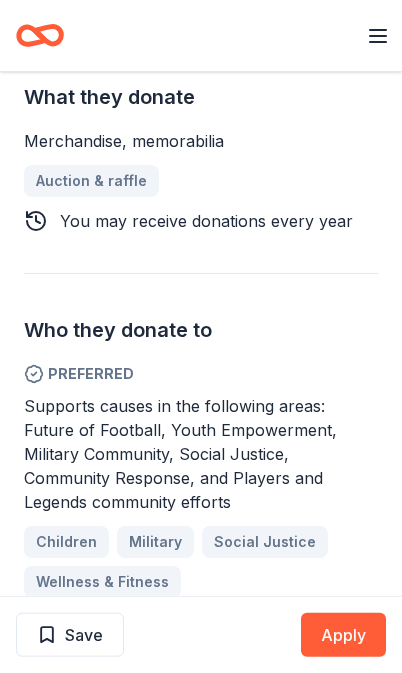 scroll, scrollTop: 649, scrollLeft: 0, axis: vertical 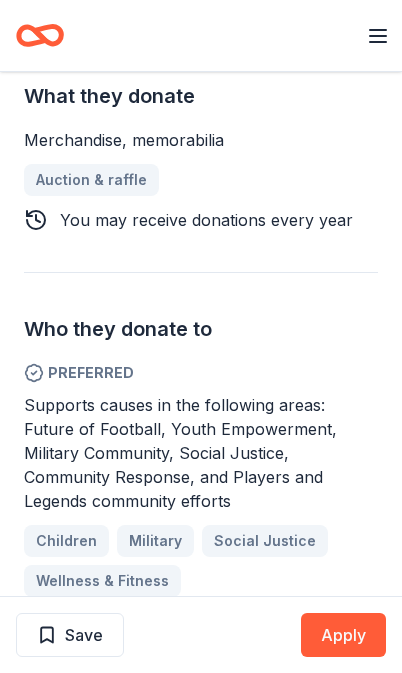 click on "Children" at bounding box center [66, 541] 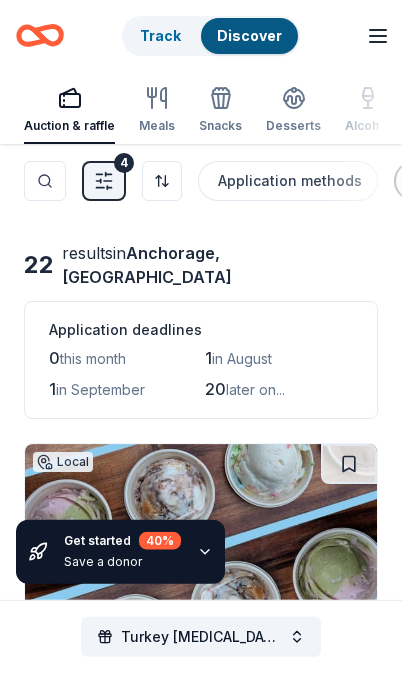 scroll, scrollTop: 0, scrollLeft: 0, axis: both 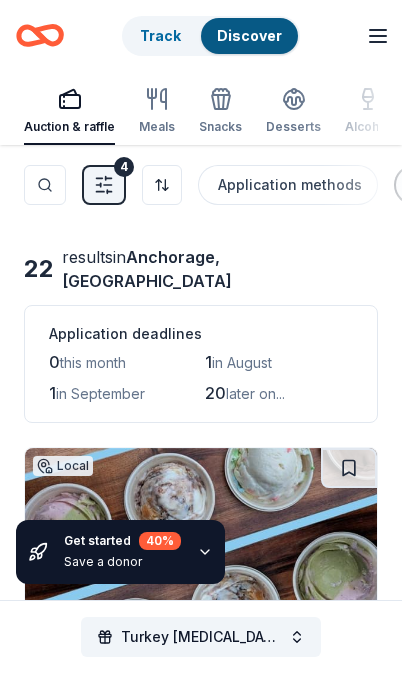 click 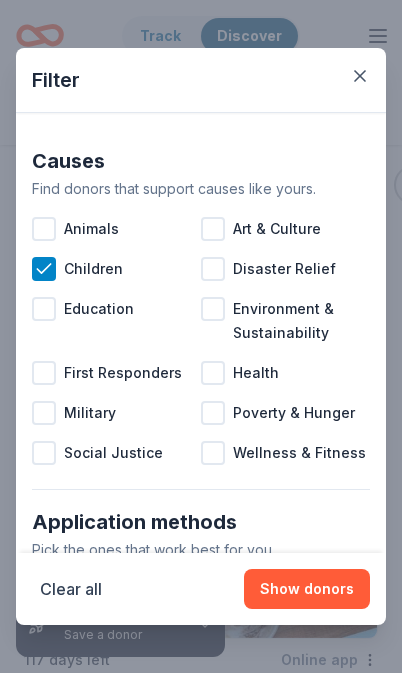 click at bounding box center (213, 453) 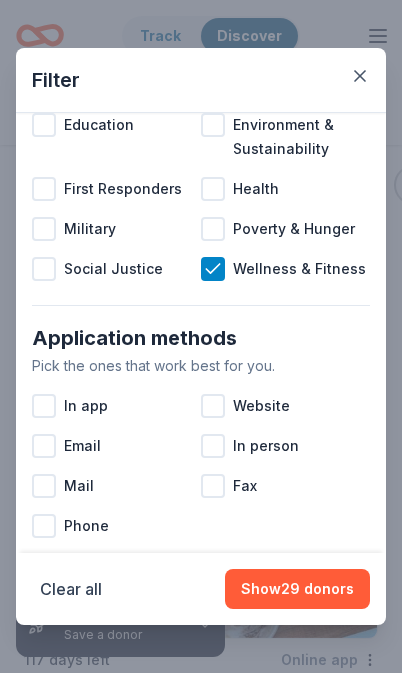 scroll, scrollTop: 183, scrollLeft: 0, axis: vertical 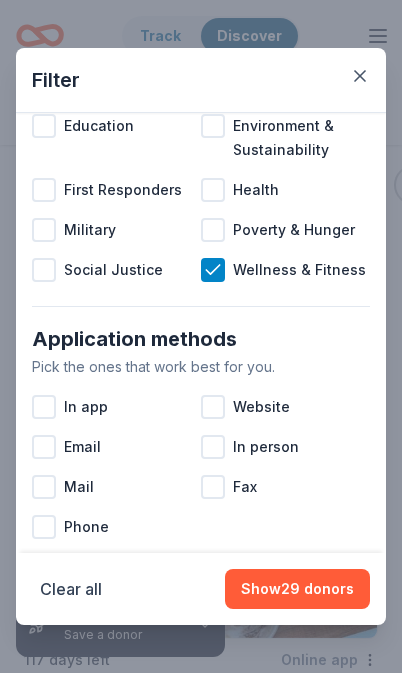 click at bounding box center [44, 447] 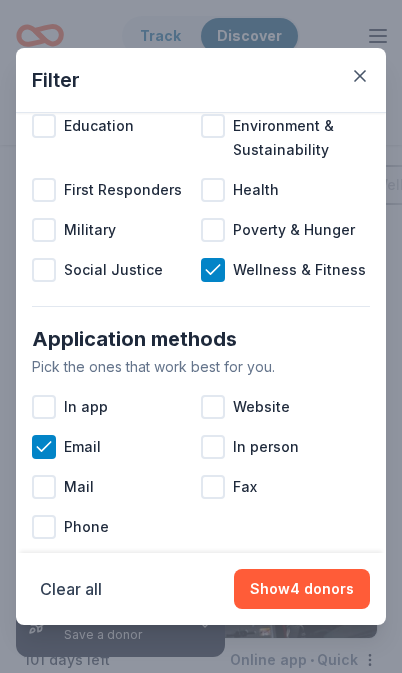 click at bounding box center [44, 527] 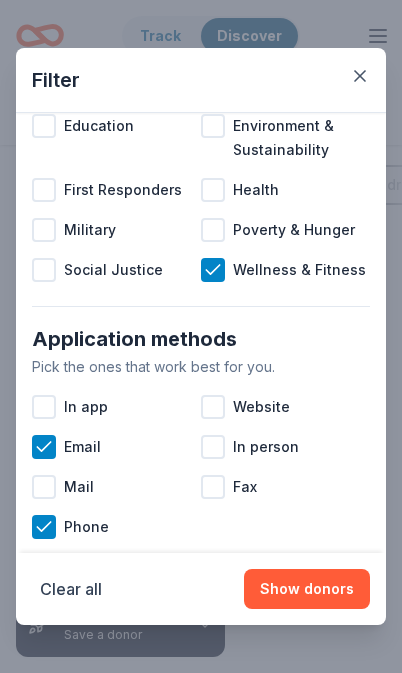 click at bounding box center (44, 487) 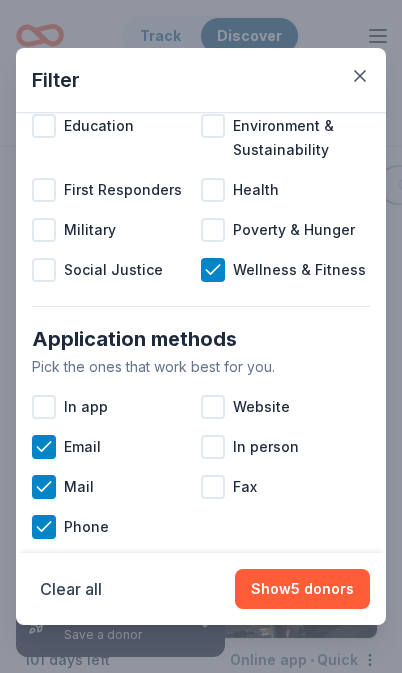 click at bounding box center [213, 447] 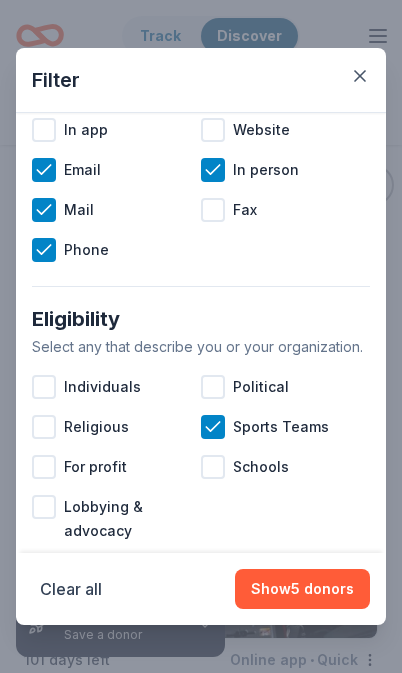 scroll, scrollTop: 458, scrollLeft: 0, axis: vertical 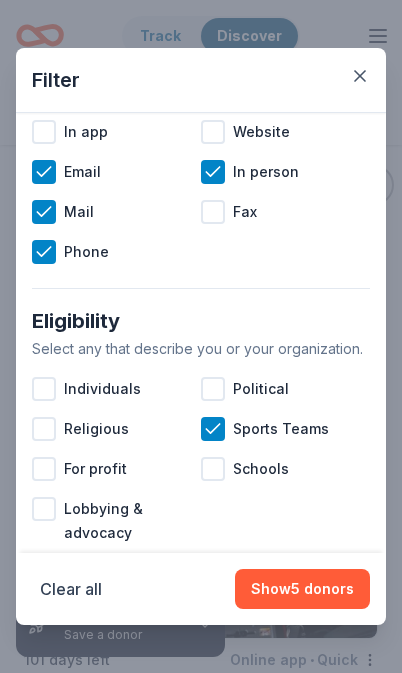 click on "Show  5   donors" at bounding box center [302, 589] 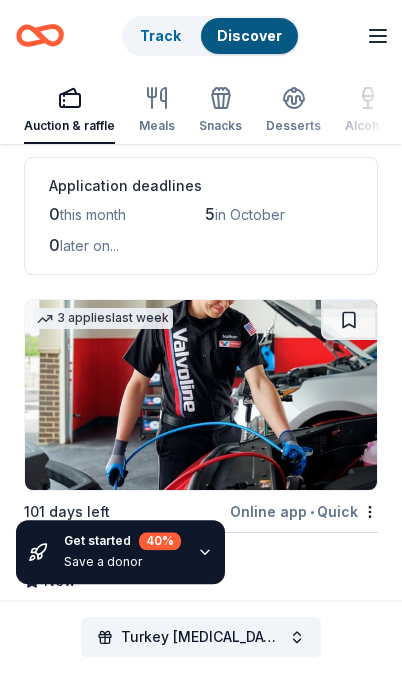 scroll, scrollTop: 0, scrollLeft: 0, axis: both 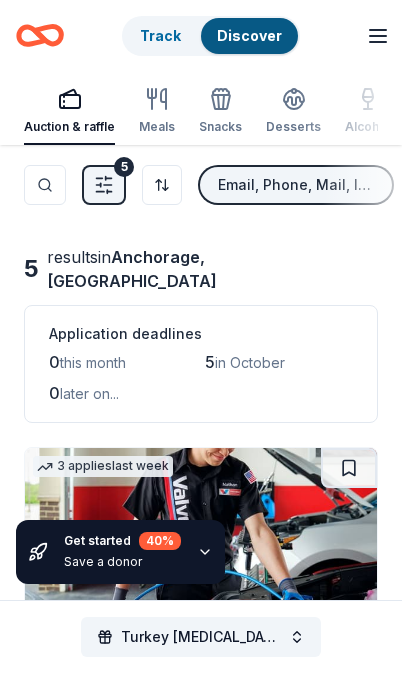 click on "Email, Phone, Mail, In person" at bounding box center [298, 185] 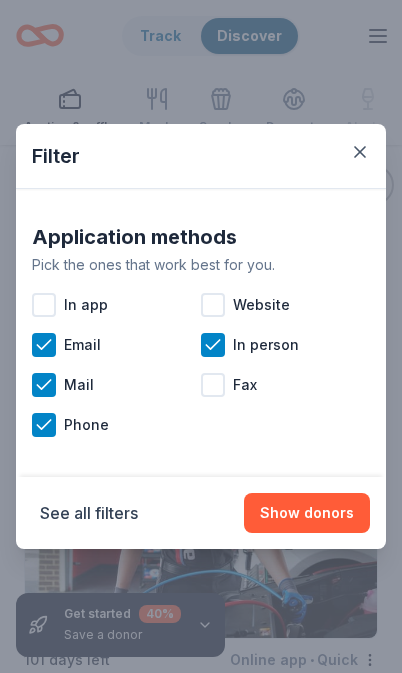 click at bounding box center (44, 305) 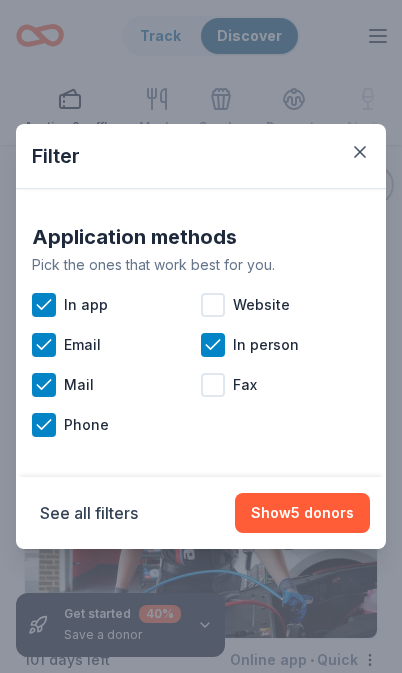click on "Show  5   donors" at bounding box center [302, 513] 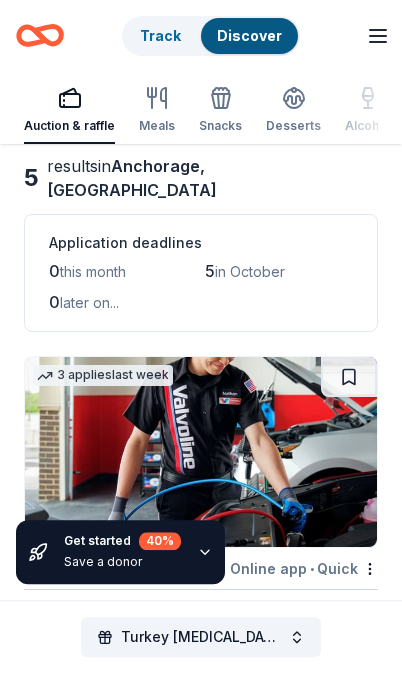 scroll, scrollTop: 0, scrollLeft: 0, axis: both 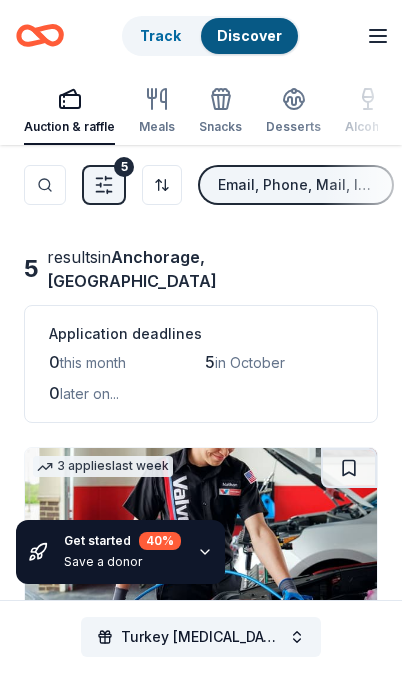 click 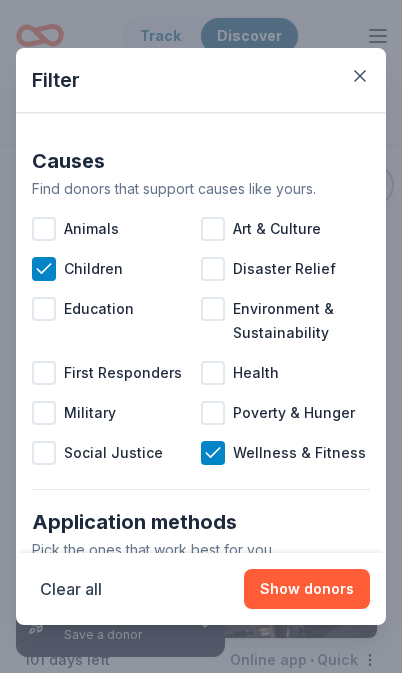 click at bounding box center [360, 76] 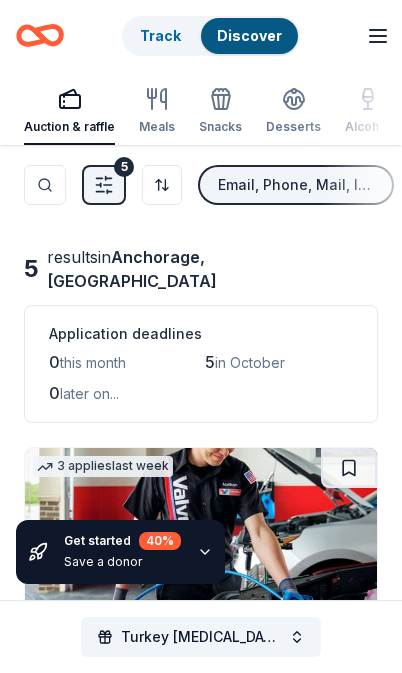 click 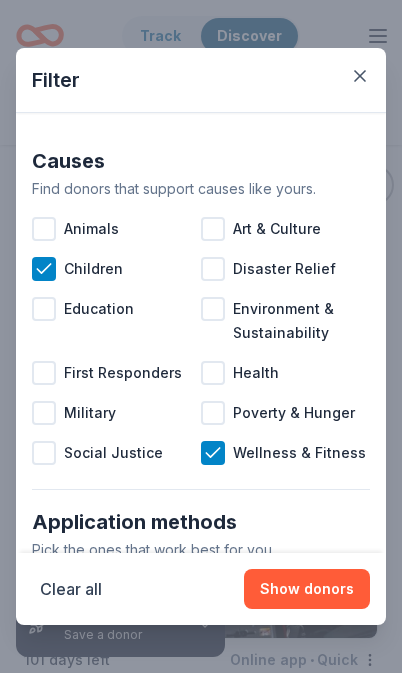 click 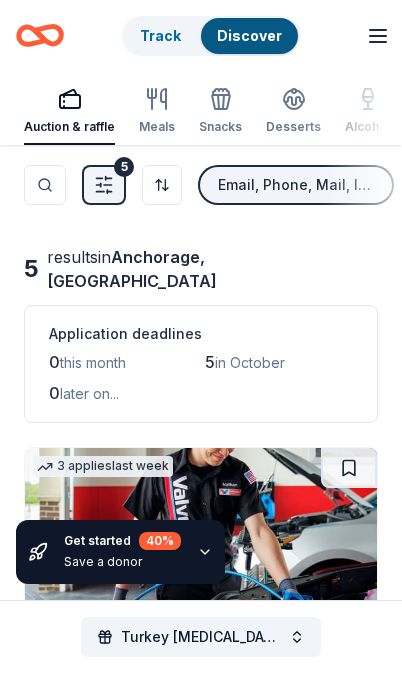 click on "Filter 5" at bounding box center (104, 185) 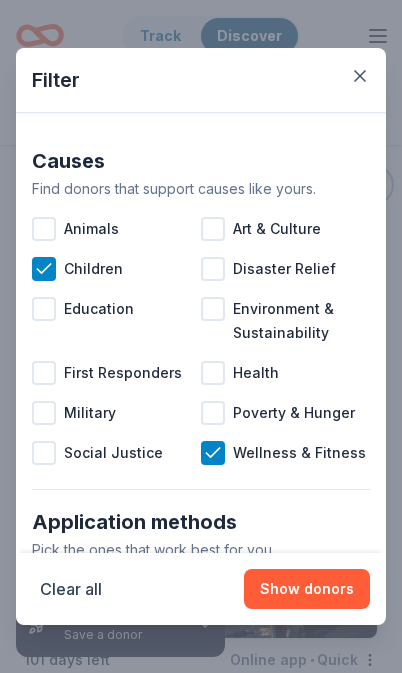 click 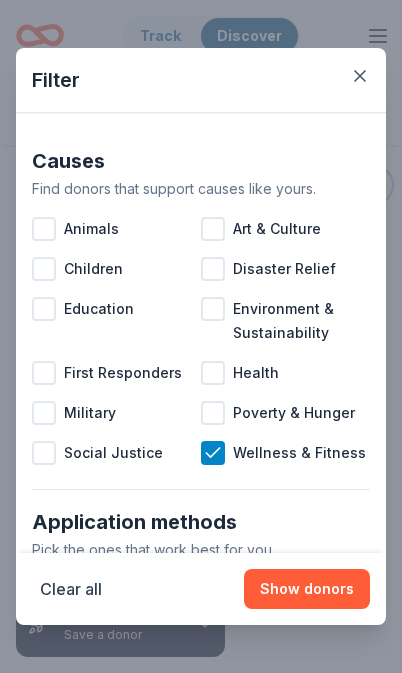 click 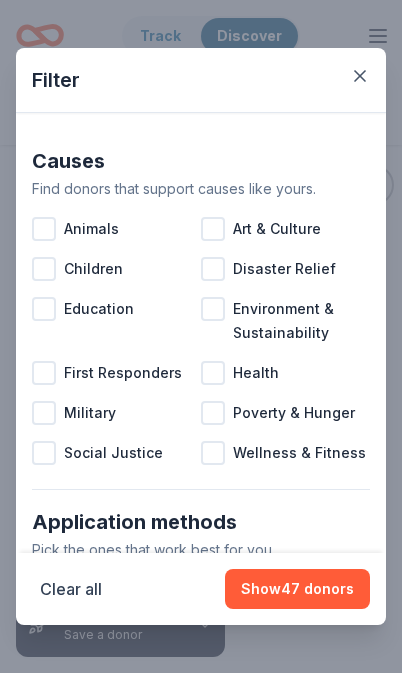 click on "Show  47   donors" at bounding box center (297, 589) 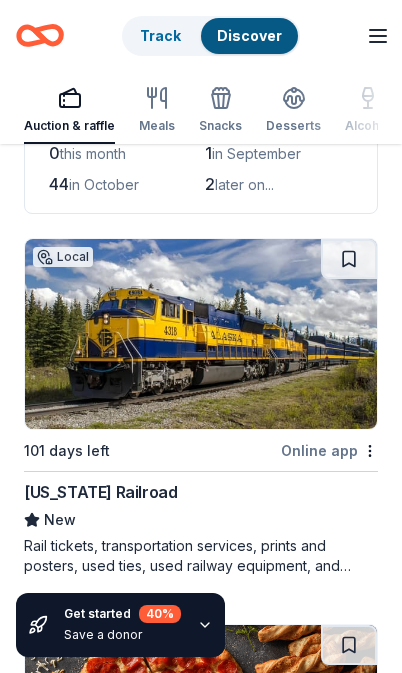 scroll, scrollTop: 212, scrollLeft: 0, axis: vertical 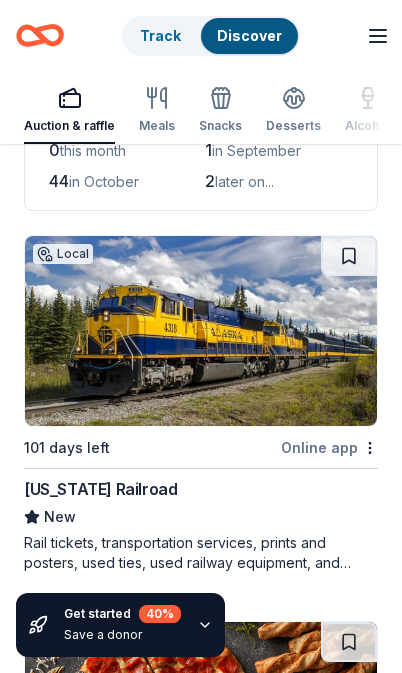 click on "Online app" at bounding box center [329, 447] 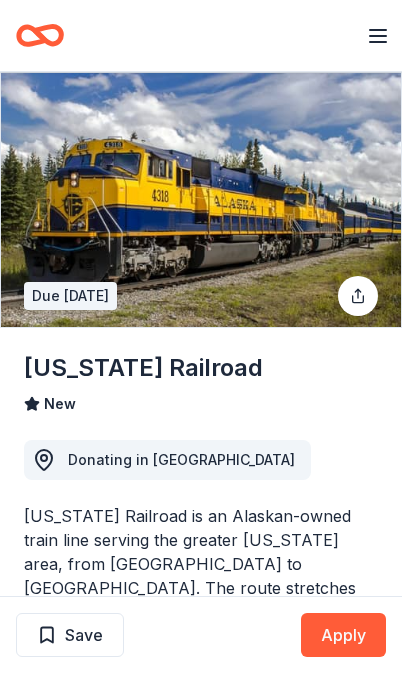 click on "Apply" at bounding box center (343, 635) 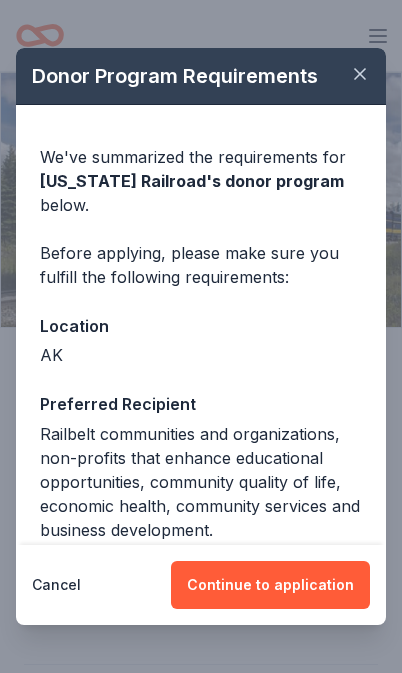 click on "Railbelt communities and organizations, non-profits that enhance educational opportunities, community quality of life, economic health, community services and business development." at bounding box center (201, 482) 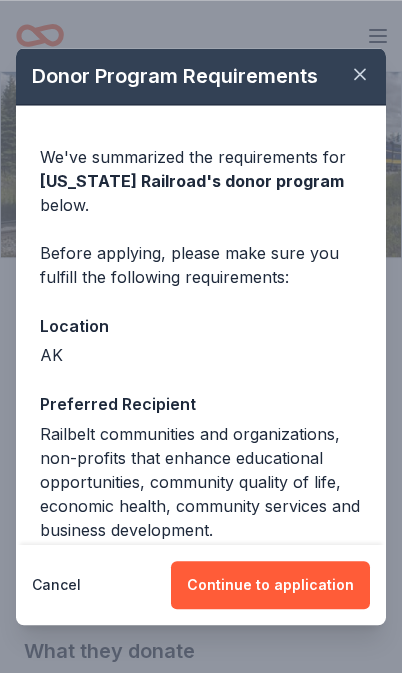 scroll, scrollTop: 70, scrollLeft: 0, axis: vertical 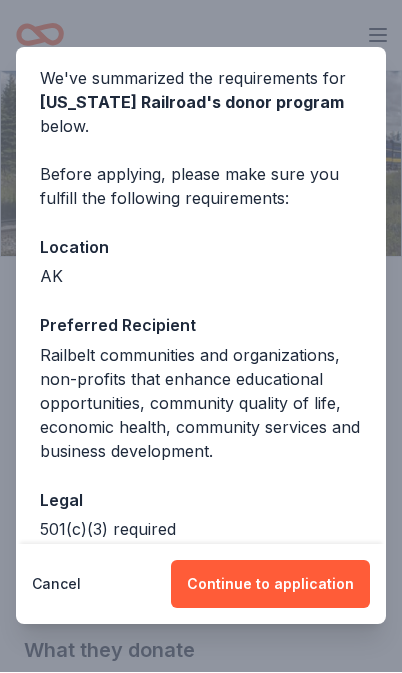 click on "Continue to application" at bounding box center [270, 585] 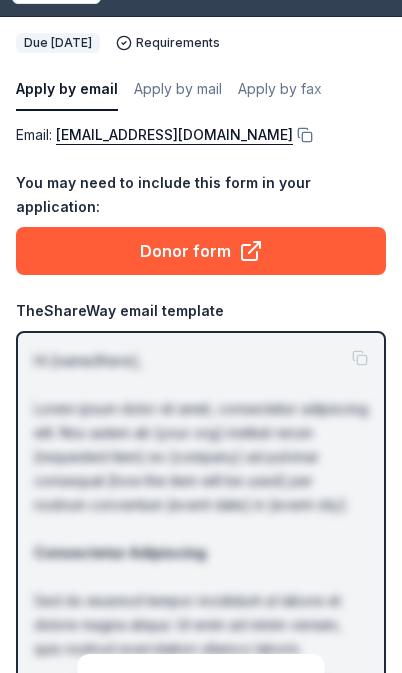 scroll, scrollTop: 87, scrollLeft: 0, axis: vertical 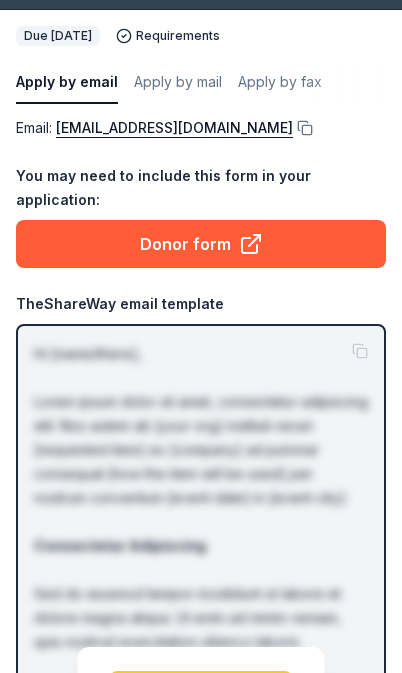 click on "Donor form" at bounding box center (201, 244) 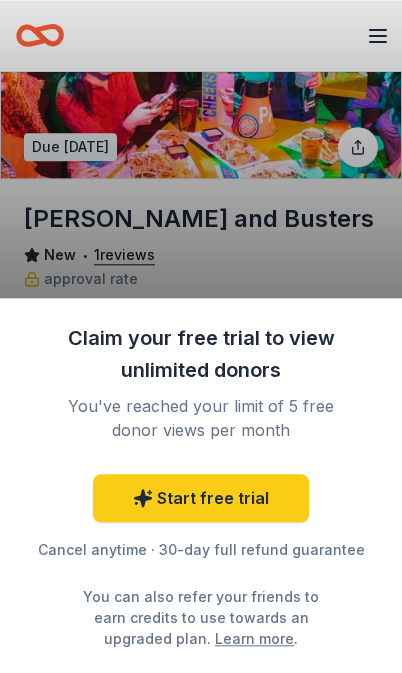 scroll, scrollTop: 0, scrollLeft: 0, axis: both 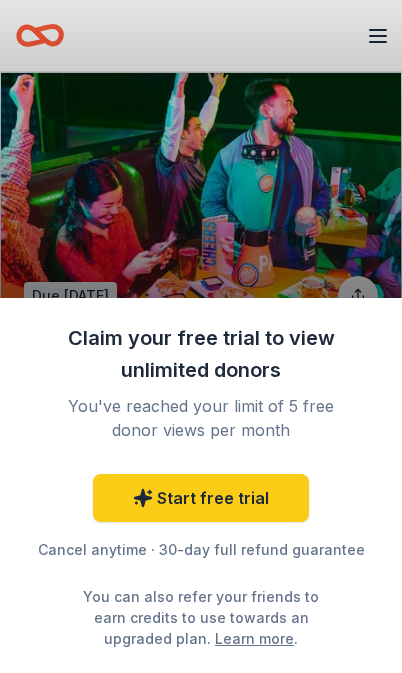 click on "Claim your free trial to view unlimited donors You've reached your limit of 5 free donor views per month Start free  trial Cancel anytime · 30-day full refund guarantee You can also refer your friends to earn credits to use towards an upgraded plan.   Learn more ." at bounding box center (201, 336) 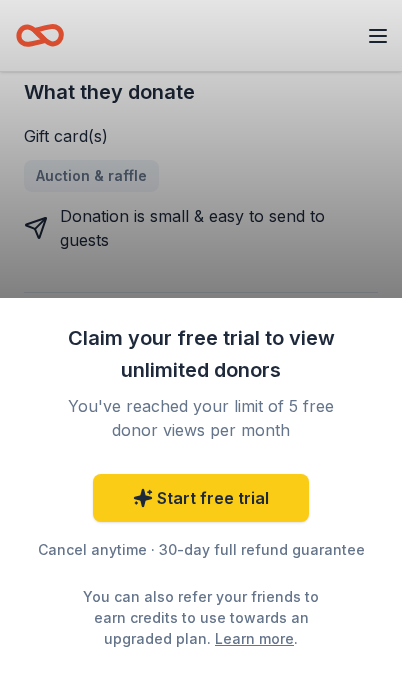 scroll, scrollTop: 716, scrollLeft: 0, axis: vertical 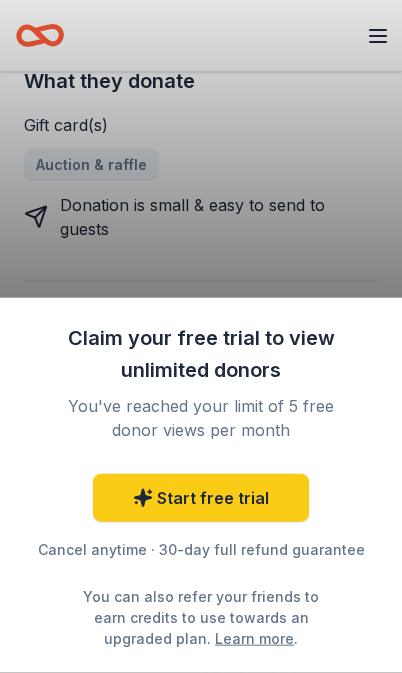 click on "Claim your free trial to view unlimited donors You've reached your limit of 5 free donor views per month Start free  trial Cancel anytime · 30-day full refund guarantee You can also refer your friends to earn credits to use towards an upgraded plan.   Learn more ." at bounding box center (201, 336) 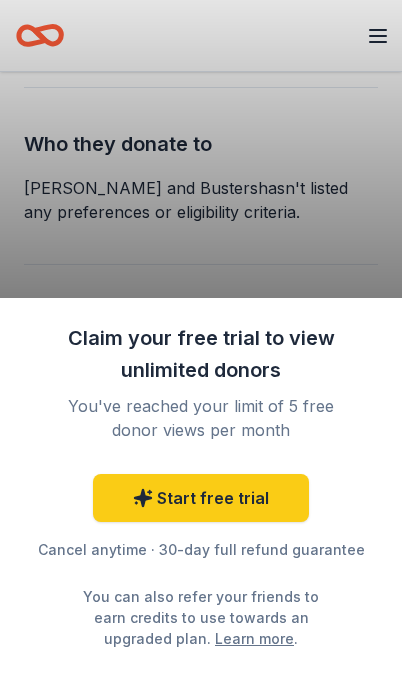 scroll, scrollTop: 911, scrollLeft: 0, axis: vertical 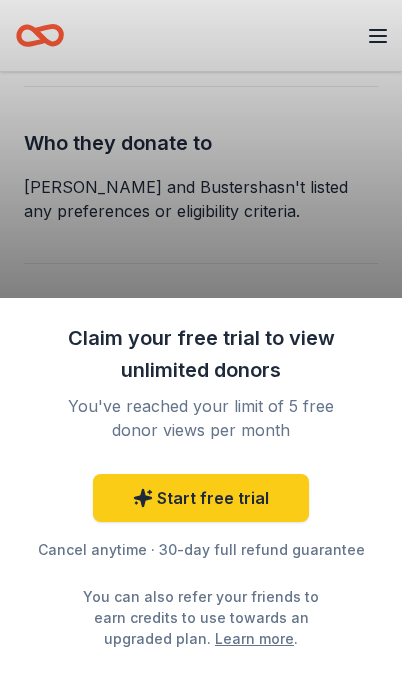 click on "Claim your free trial to view unlimited donors You've reached your limit of 5 free donor views per month Start free  trial Cancel anytime · 30-day full refund guarantee You can also refer your friends to earn credits to use towards an upgraded plan.   Learn more ." at bounding box center [201, 336] 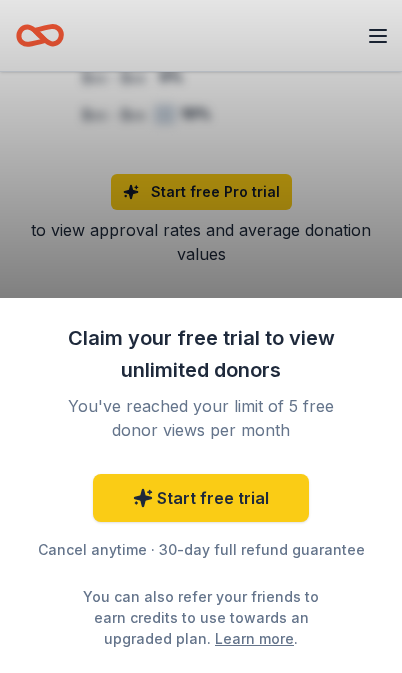 scroll, scrollTop: 1564, scrollLeft: 0, axis: vertical 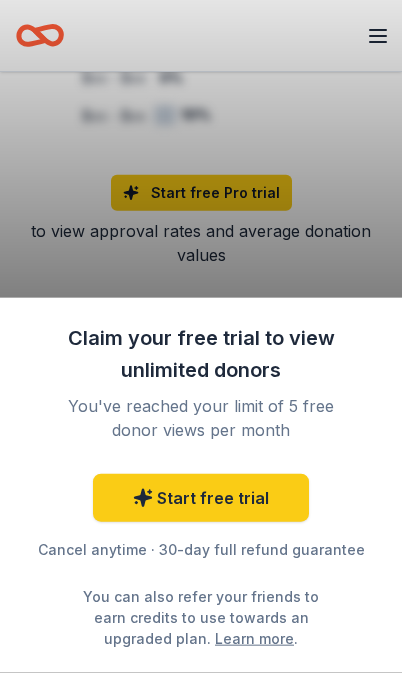 click on "Claim your free trial to view unlimited donors You've reached your limit of 5 free donor views per month Start free  trial Cancel anytime · 30-day full refund guarantee You can also refer your friends to earn credits to use towards an upgraded plan.   Learn more ." at bounding box center [201, 336] 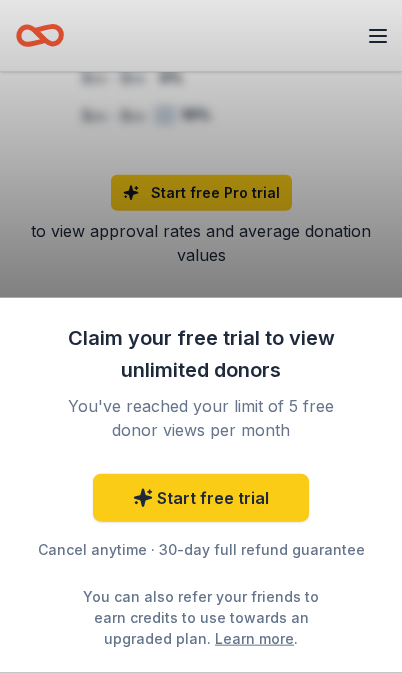 scroll, scrollTop: 1565, scrollLeft: 0, axis: vertical 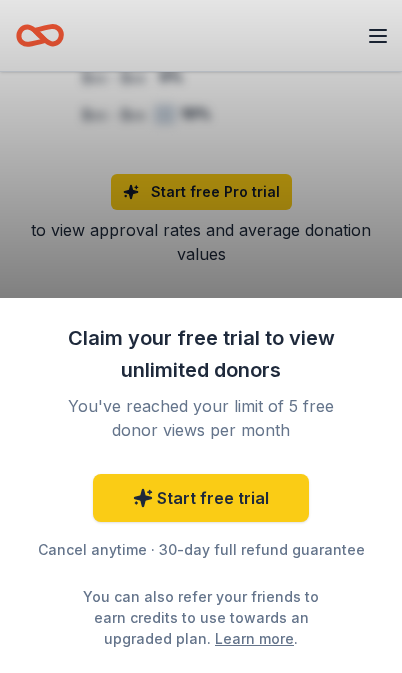 click on "Claim your free trial to view unlimited donors You've reached your limit of 5 free donor views per month Start free  trial Cancel anytime · 30-day full refund guarantee You can also refer your friends to earn credits to use towards an upgraded plan.   Learn more ." at bounding box center (201, 336) 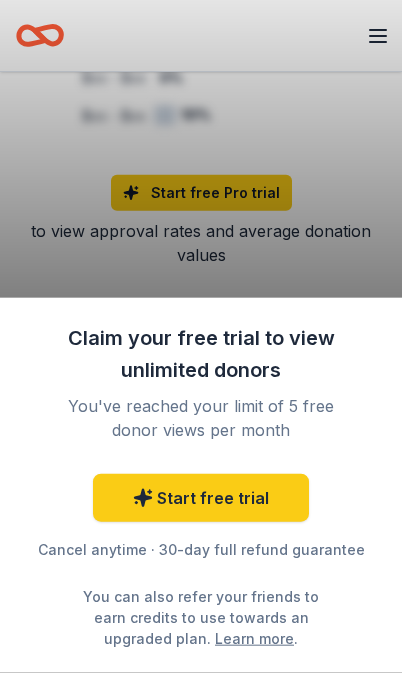 scroll, scrollTop: 1564, scrollLeft: 0, axis: vertical 